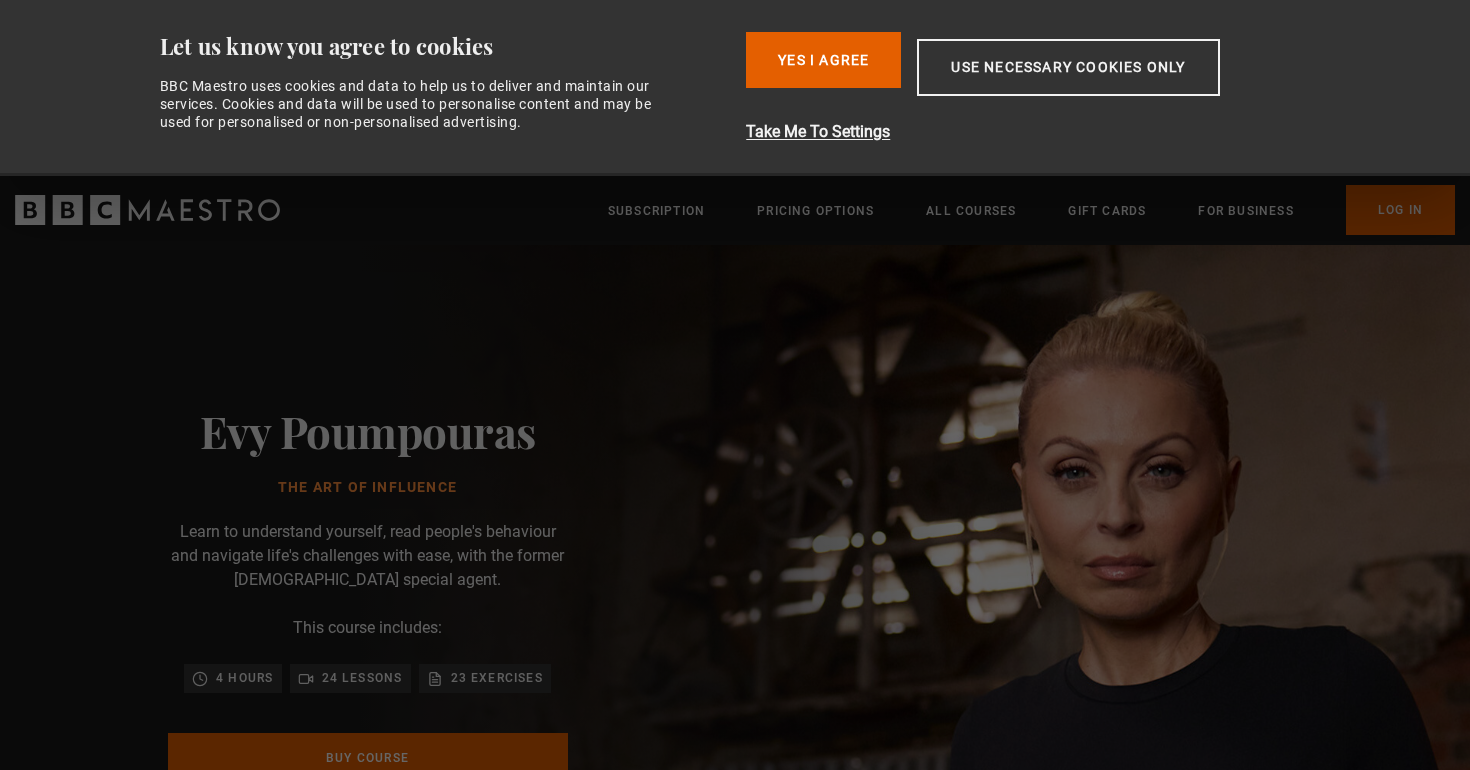 scroll, scrollTop: 0, scrollLeft: 0, axis: both 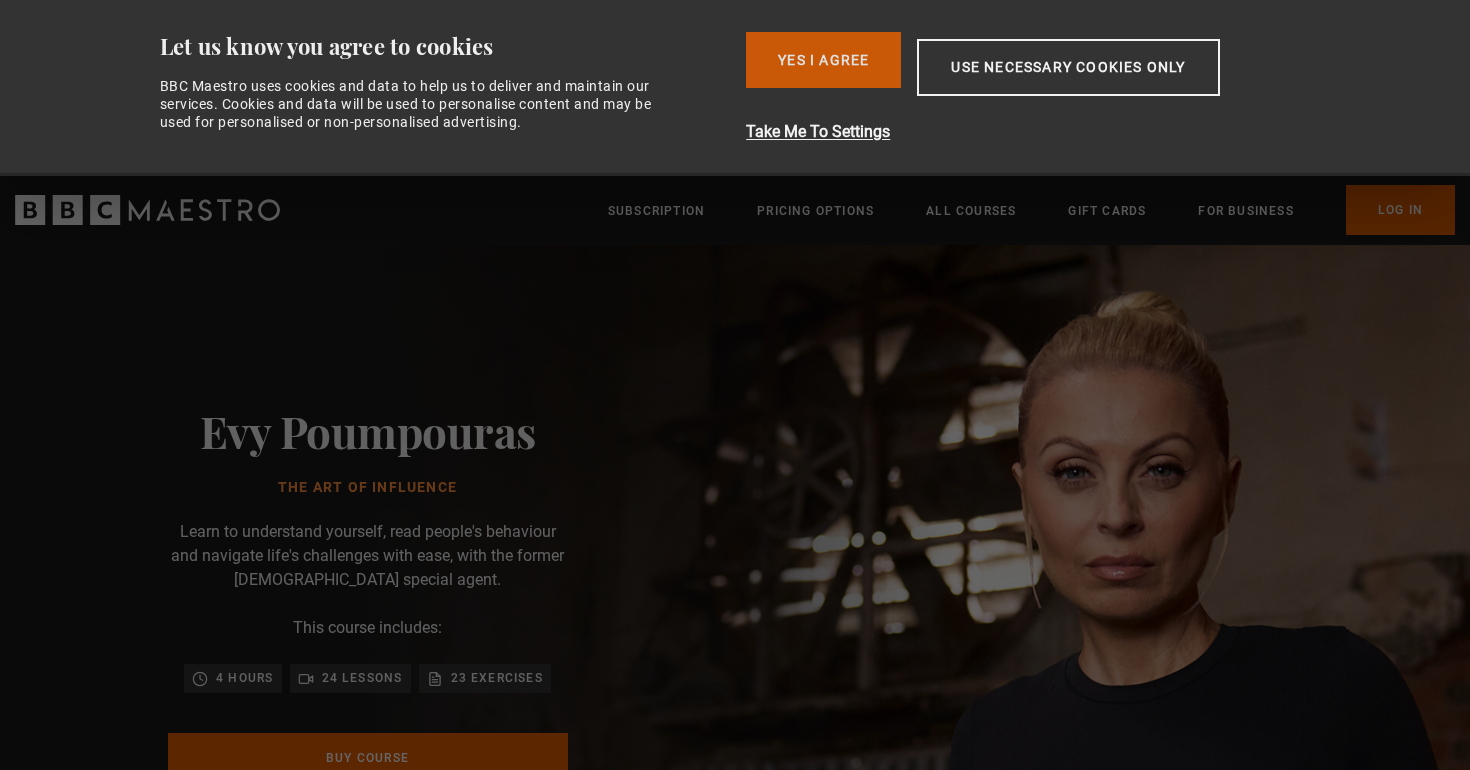 click on "Yes I Agree" at bounding box center [823, 60] 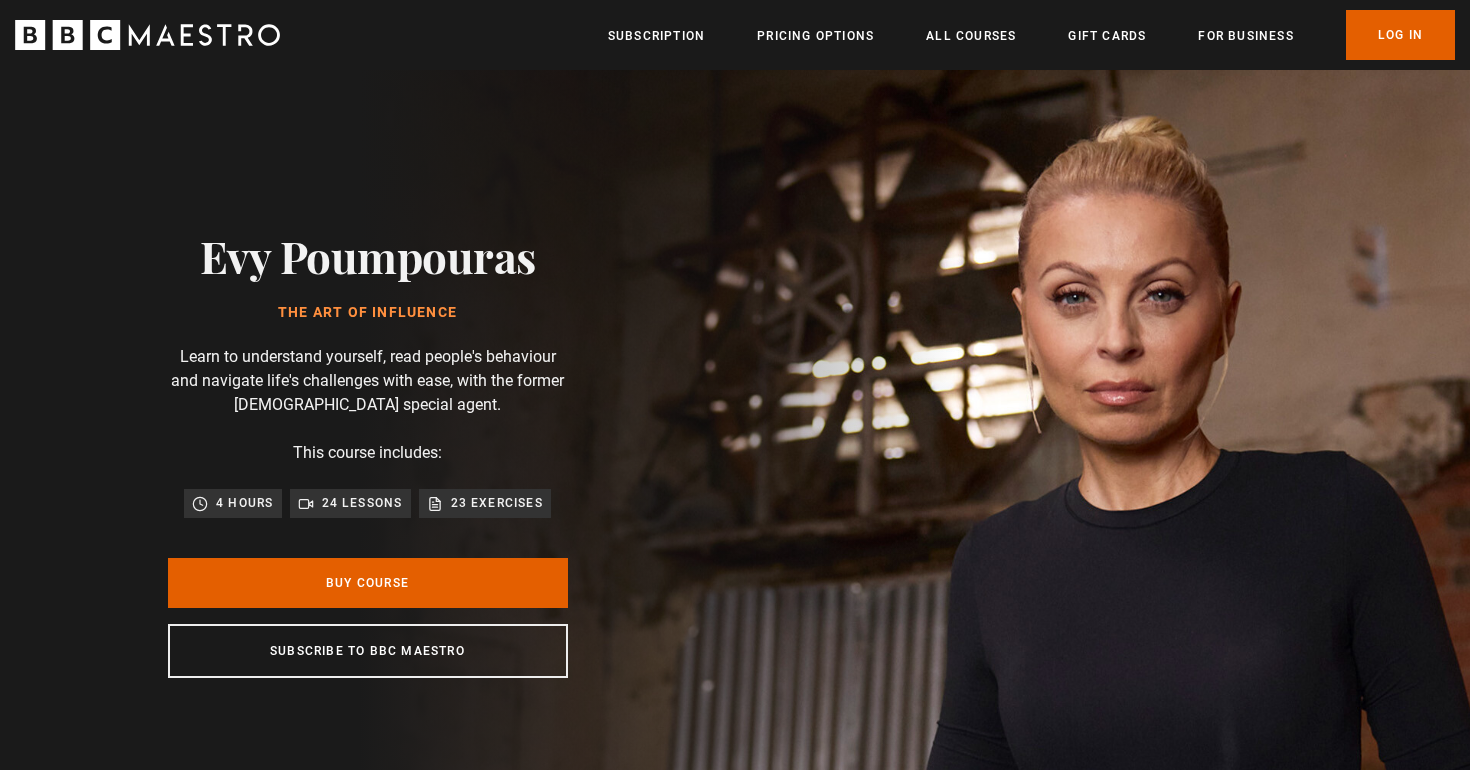 scroll, scrollTop: 0, scrollLeft: 262, axis: horizontal 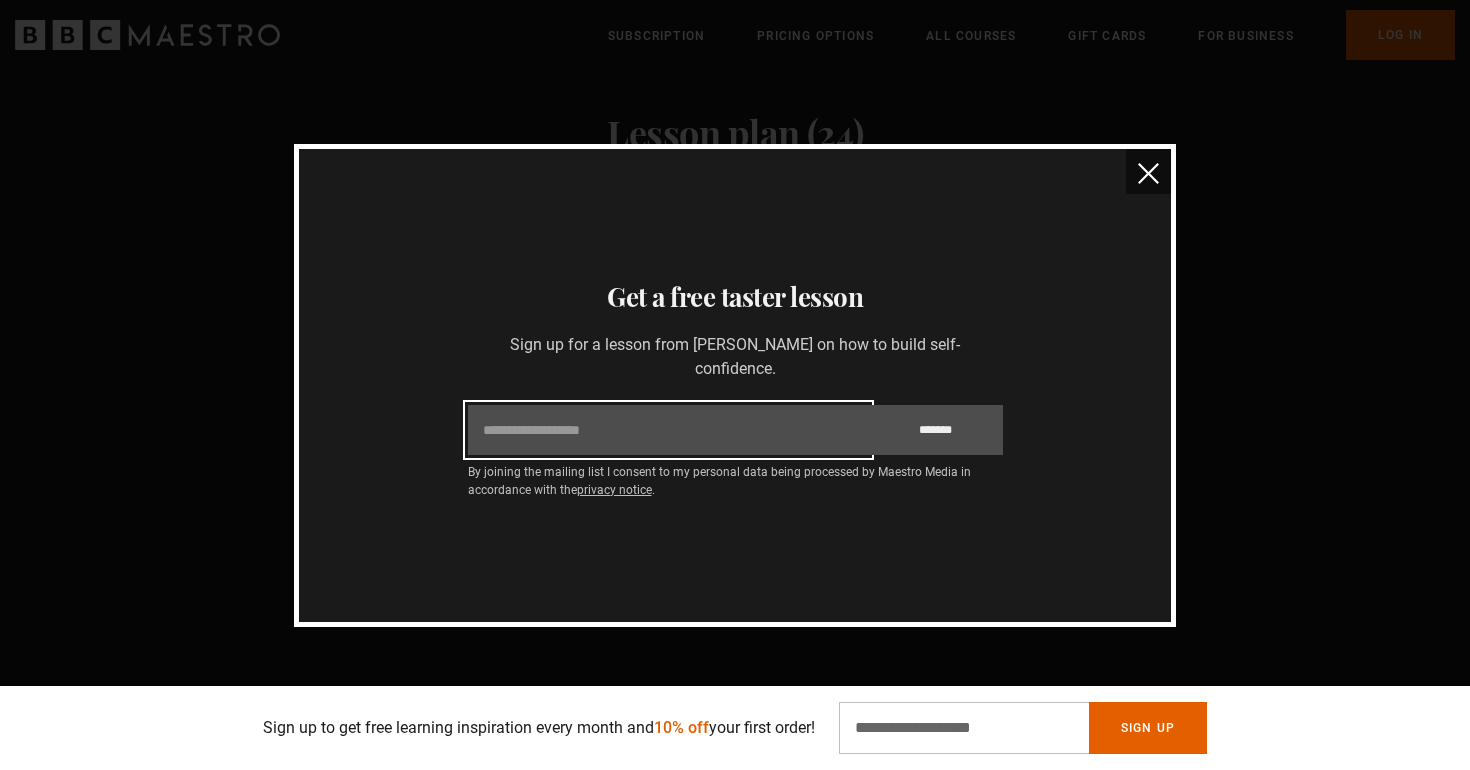 click on "Email" at bounding box center (668, 430) 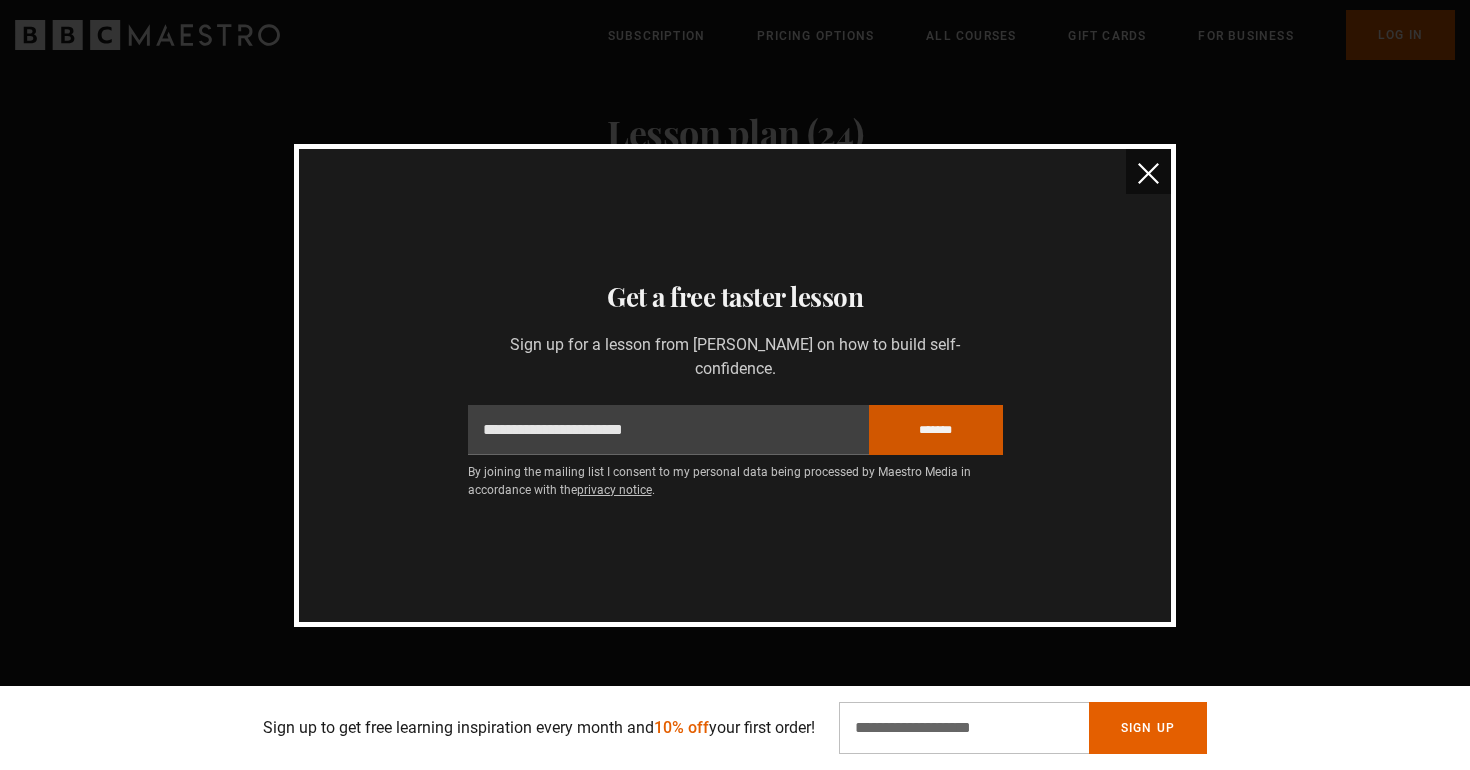 click on "*******" at bounding box center [936, 430] 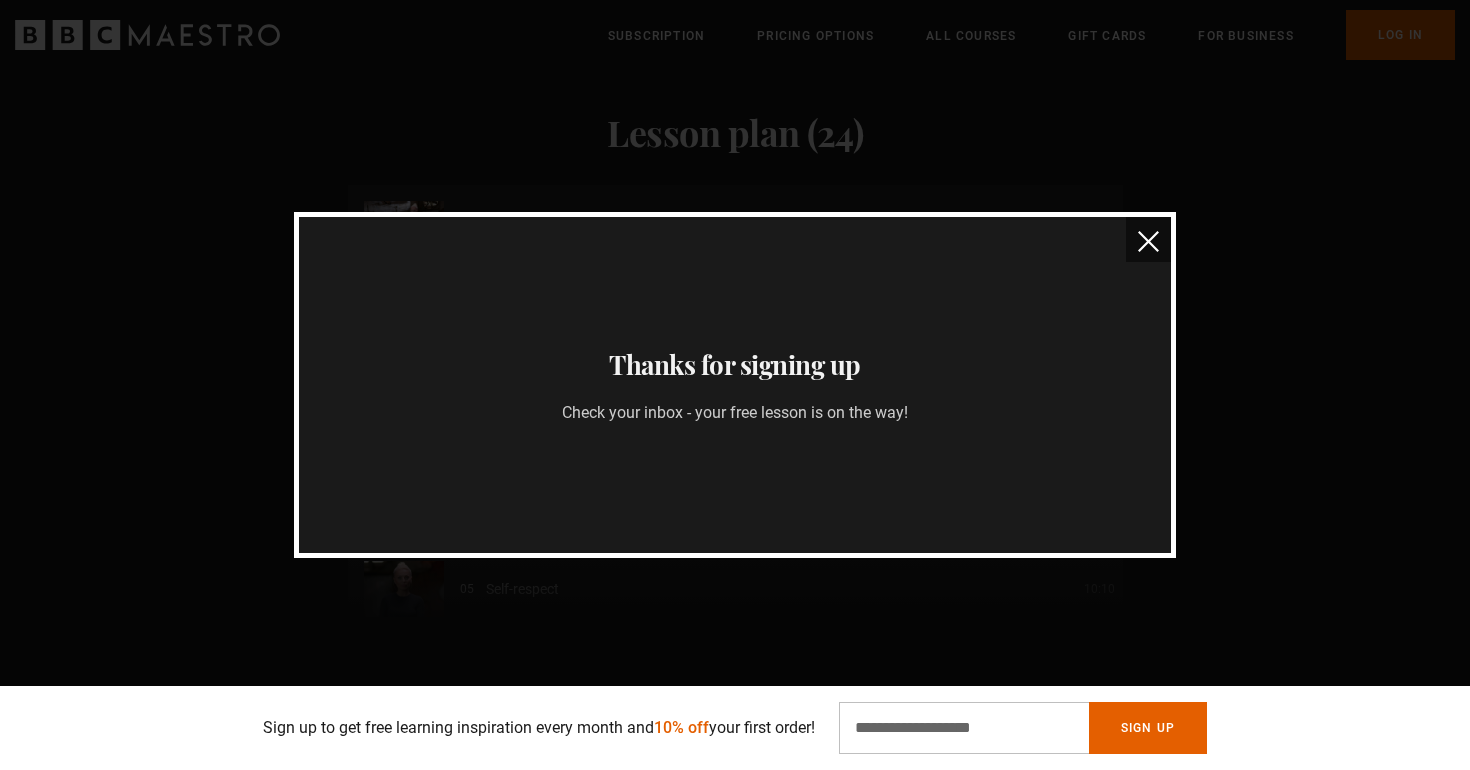 click at bounding box center (1148, 241) 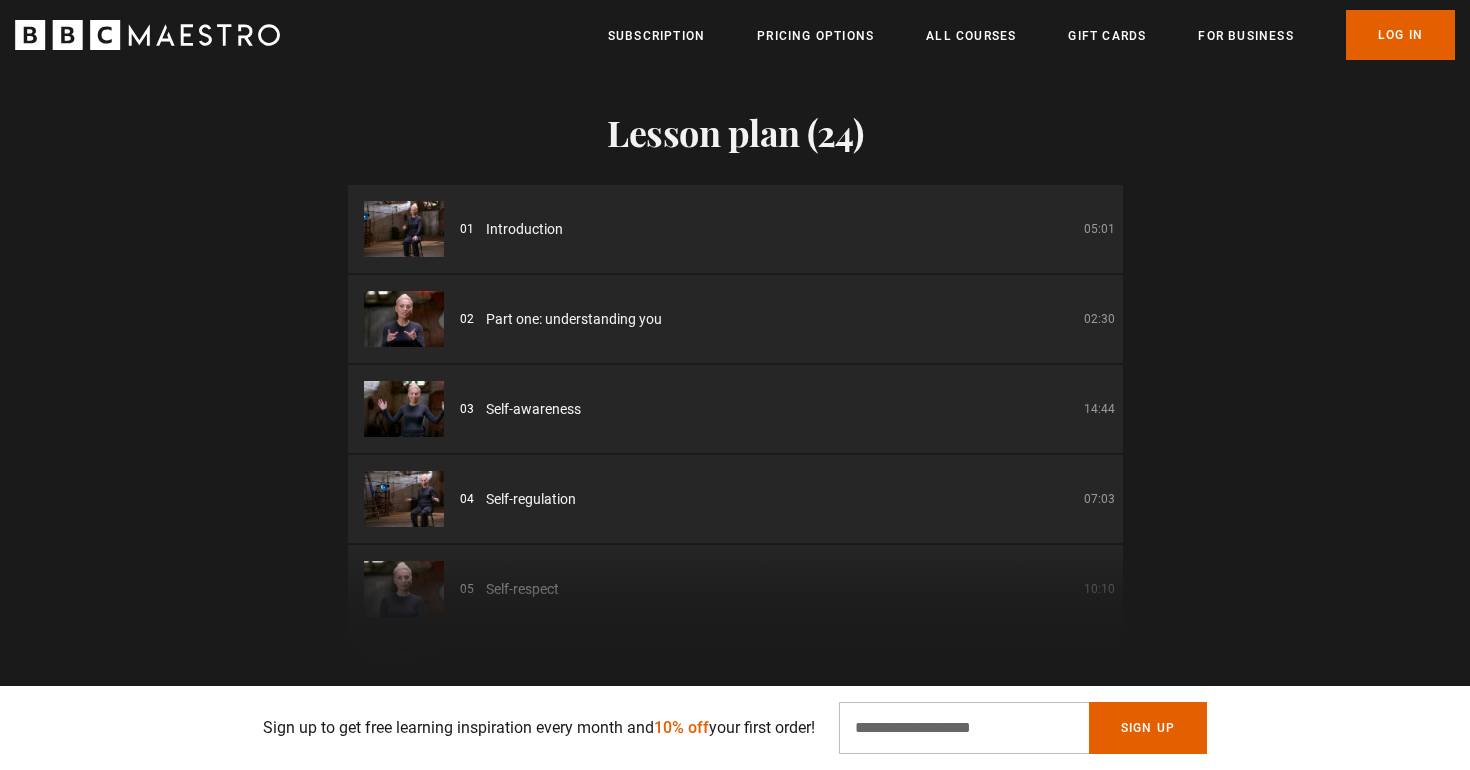 scroll, scrollTop: 0, scrollLeft: 1834, axis: horizontal 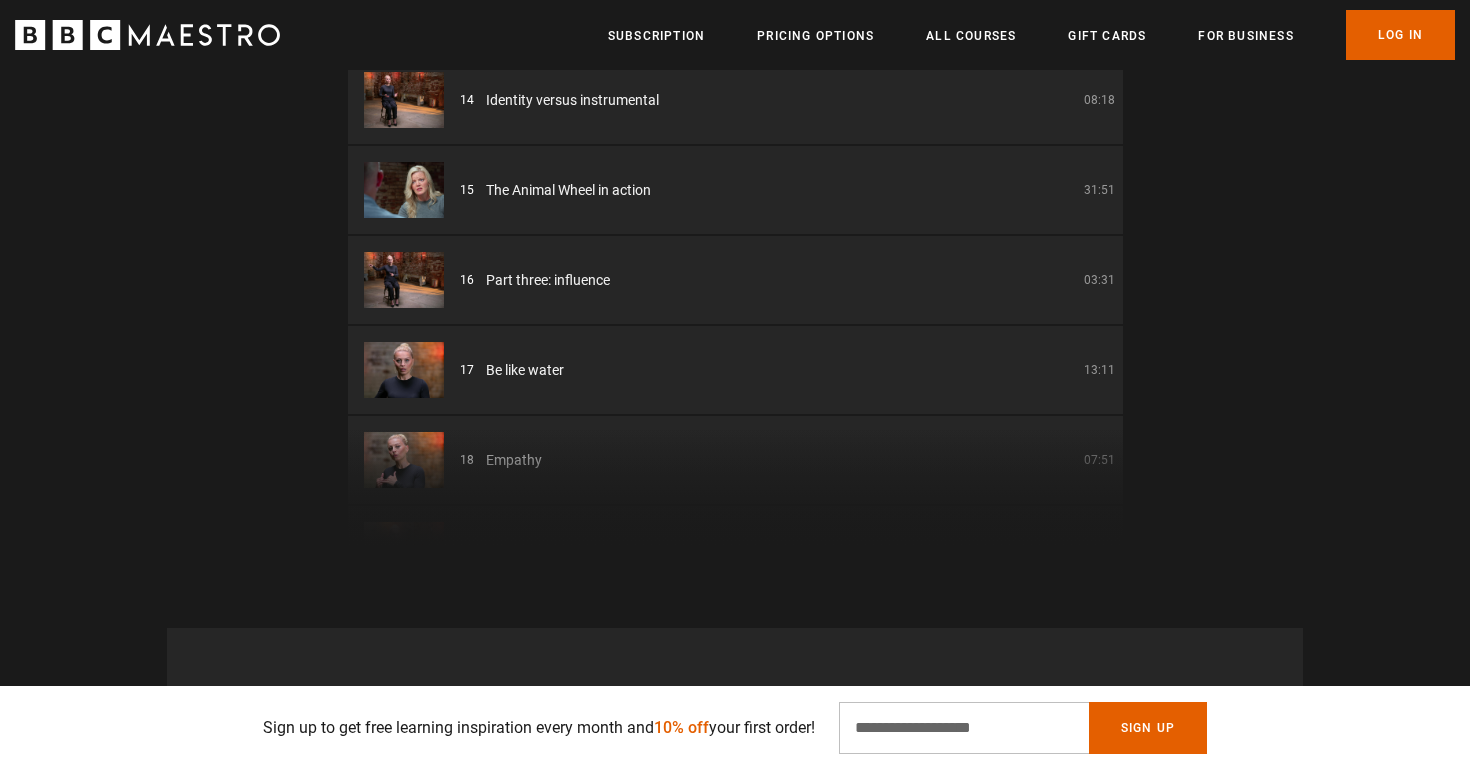 click on "Be like water" at bounding box center (525, 370) 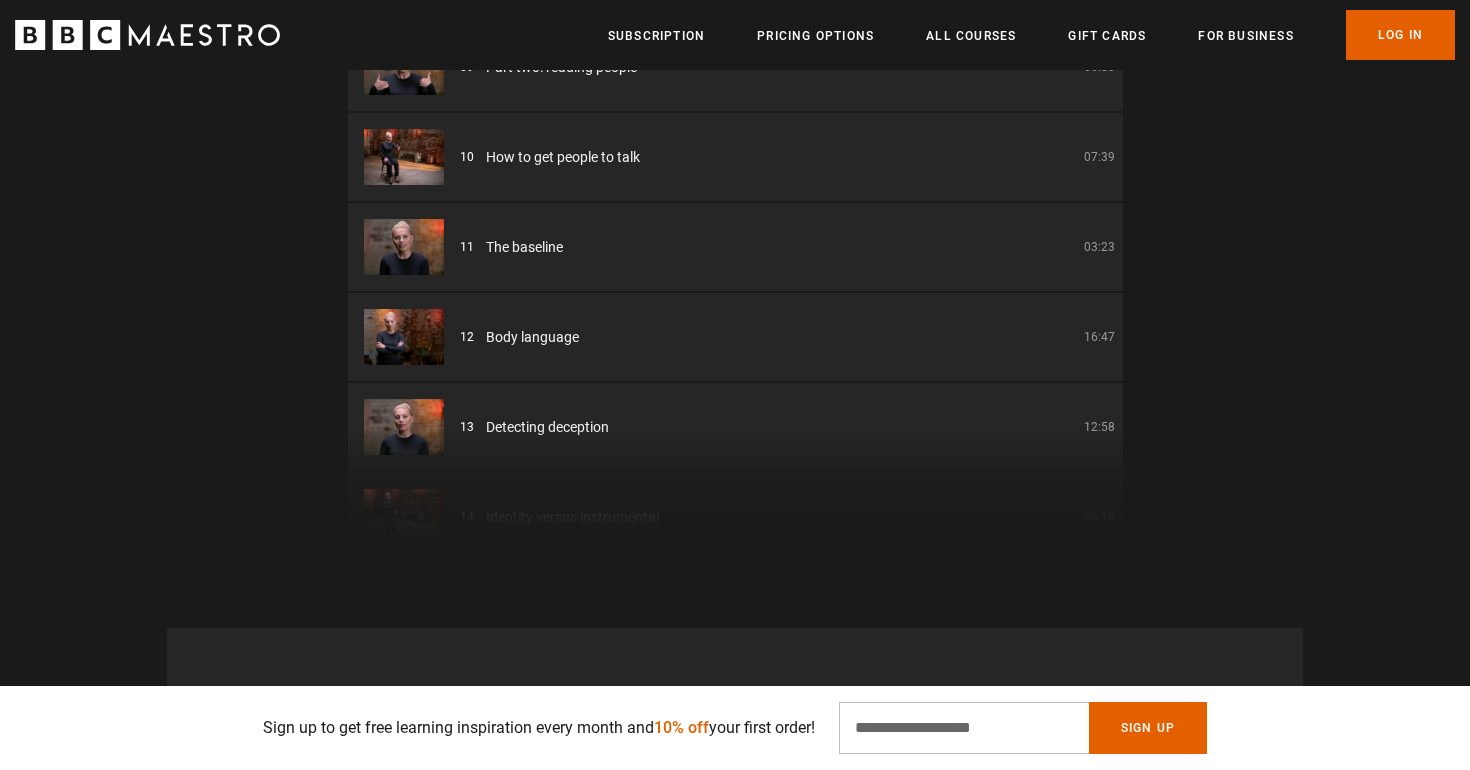 scroll, scrollTop: 381, scrollLeft: 0, axis: vertical 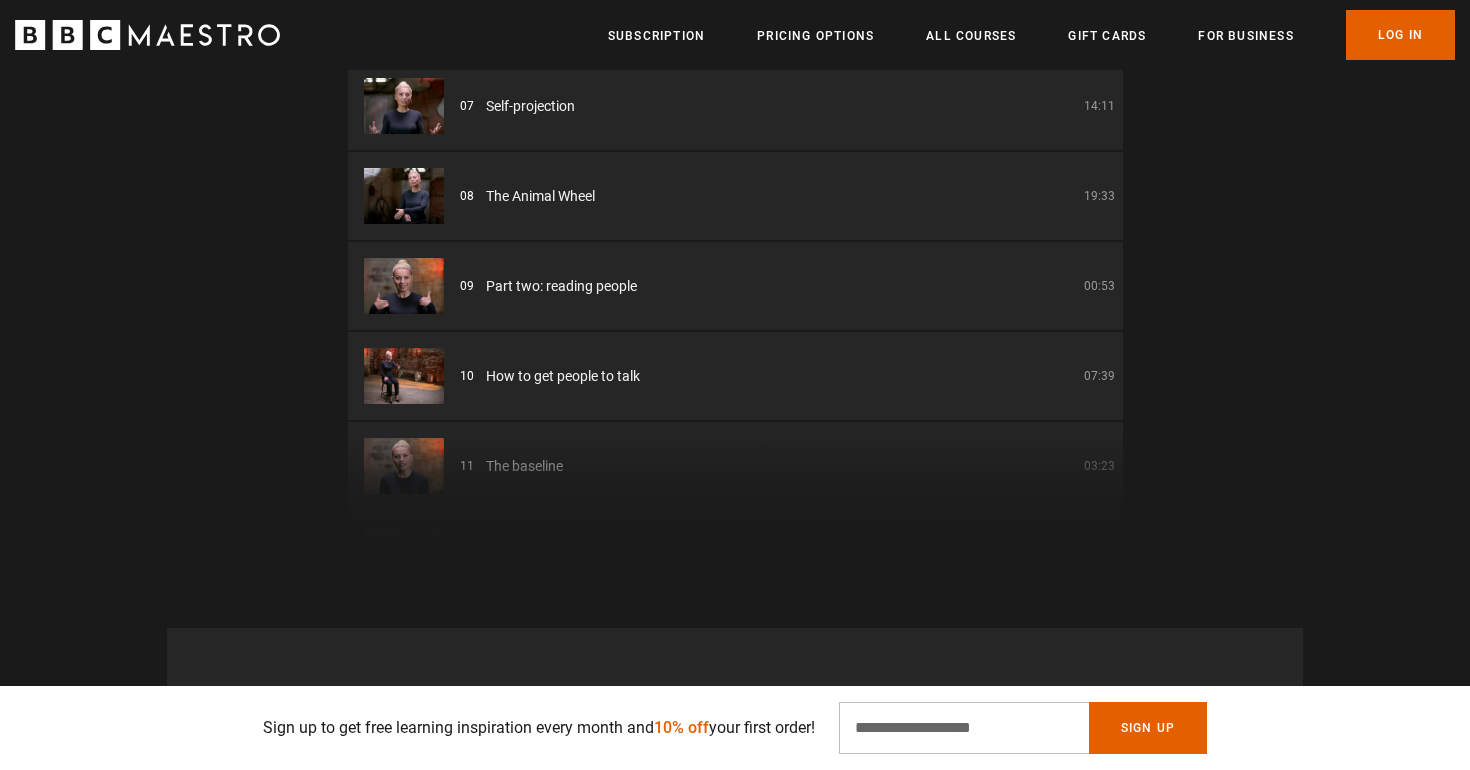 click at bounding box center (404, 376) 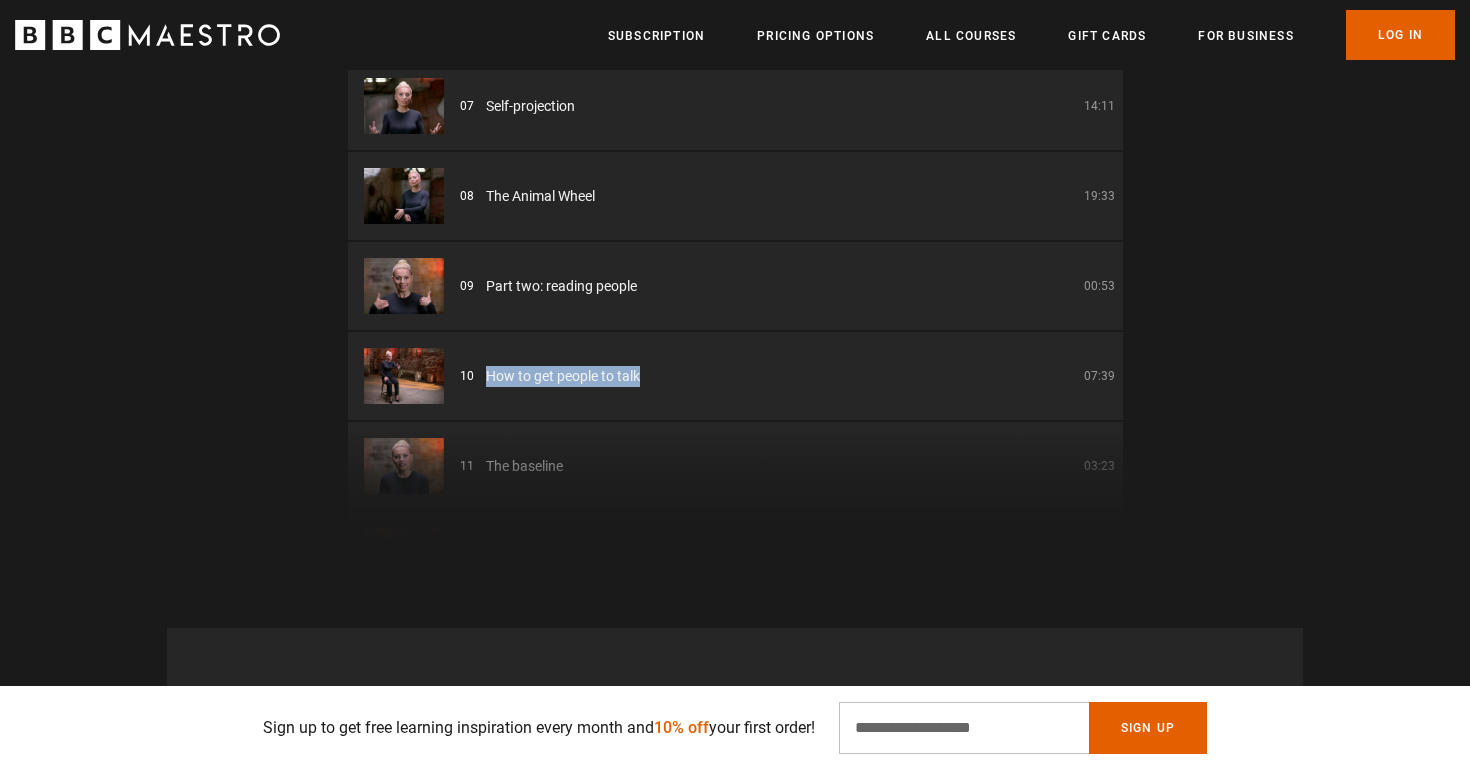 click on "10
How to get people to talk
07:39" at bounding box center (787, 376) 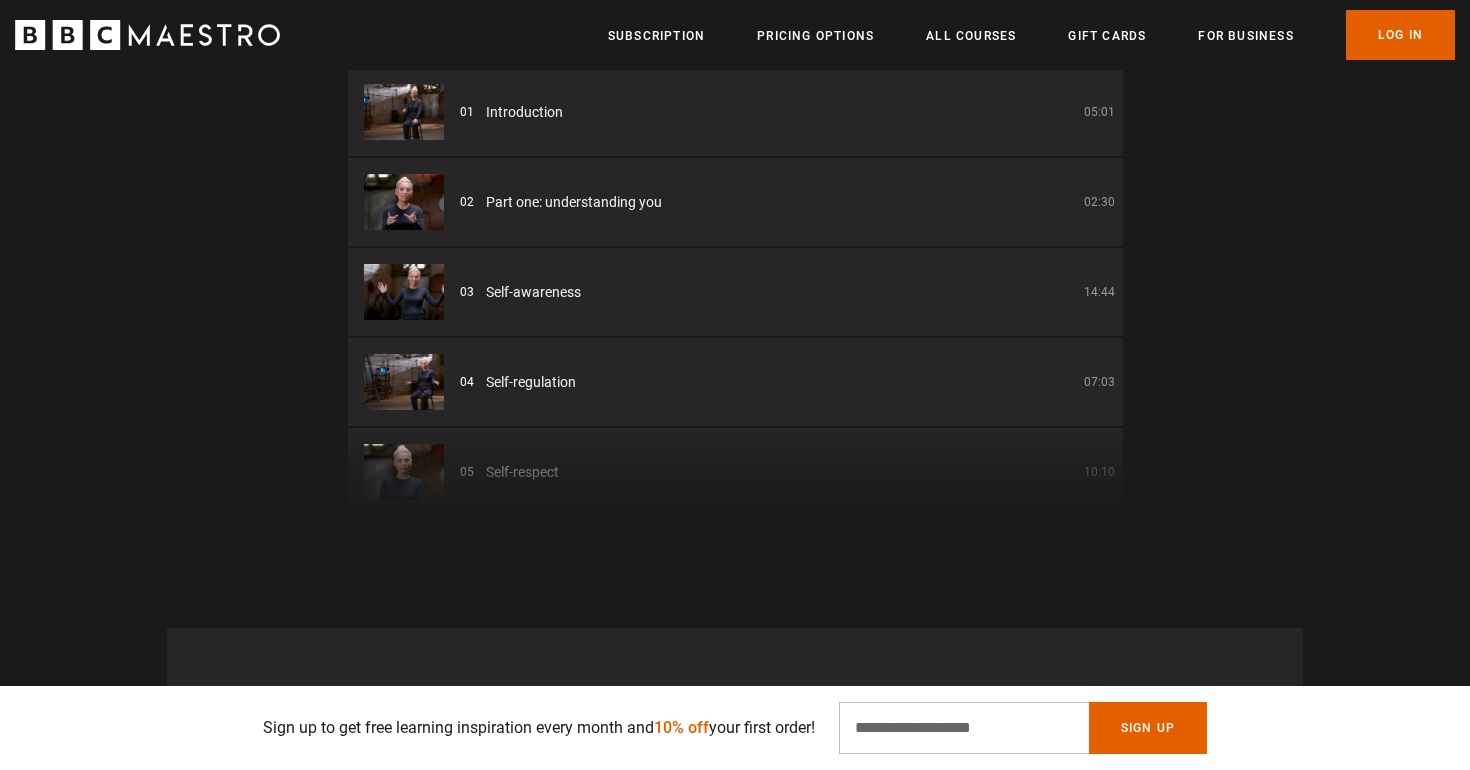 scroll, scrollTop: 0, scrollLeft: 0, axis: both 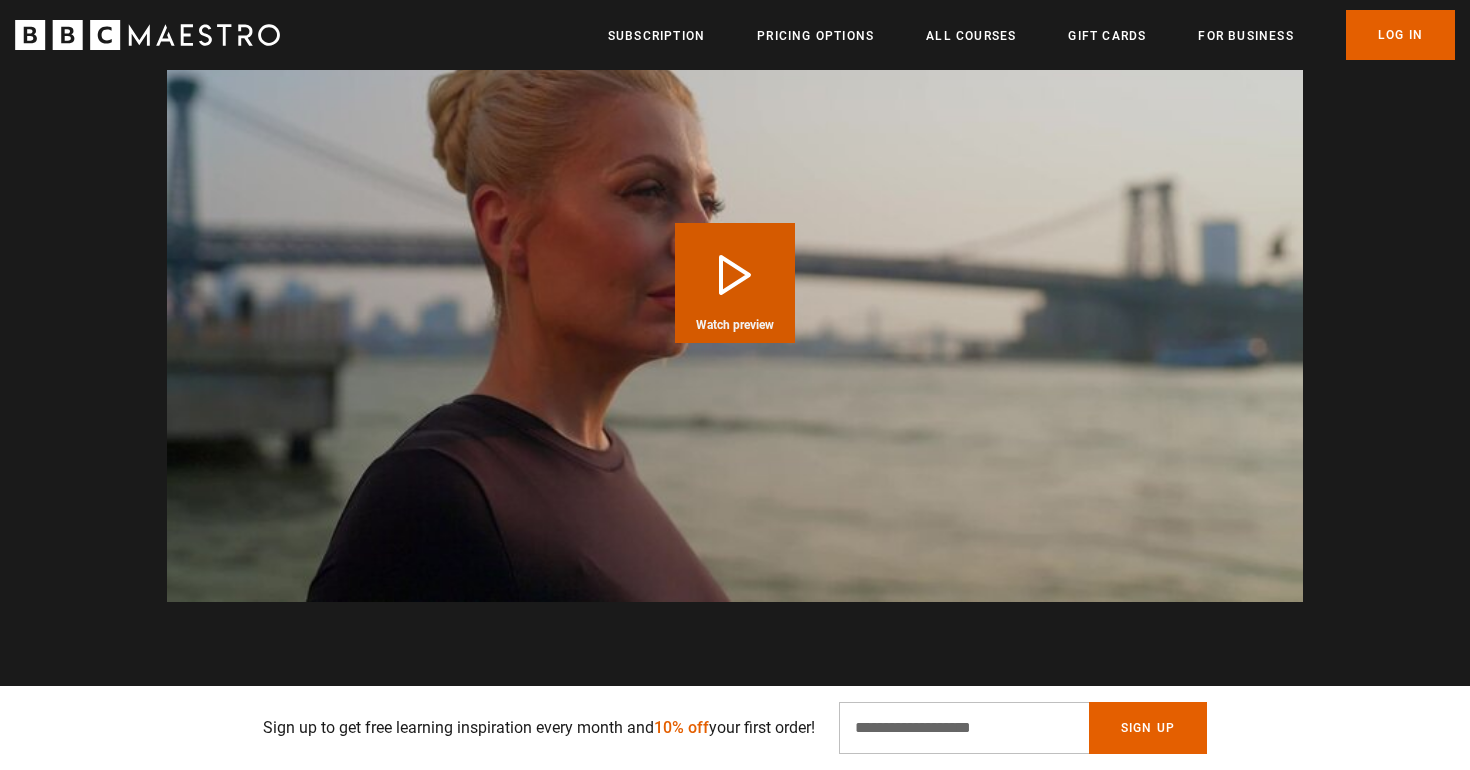 click on "Play Course overview for The Art of Influence with Evy Poumpouras Watch preview" at bounding box center [735, 283] 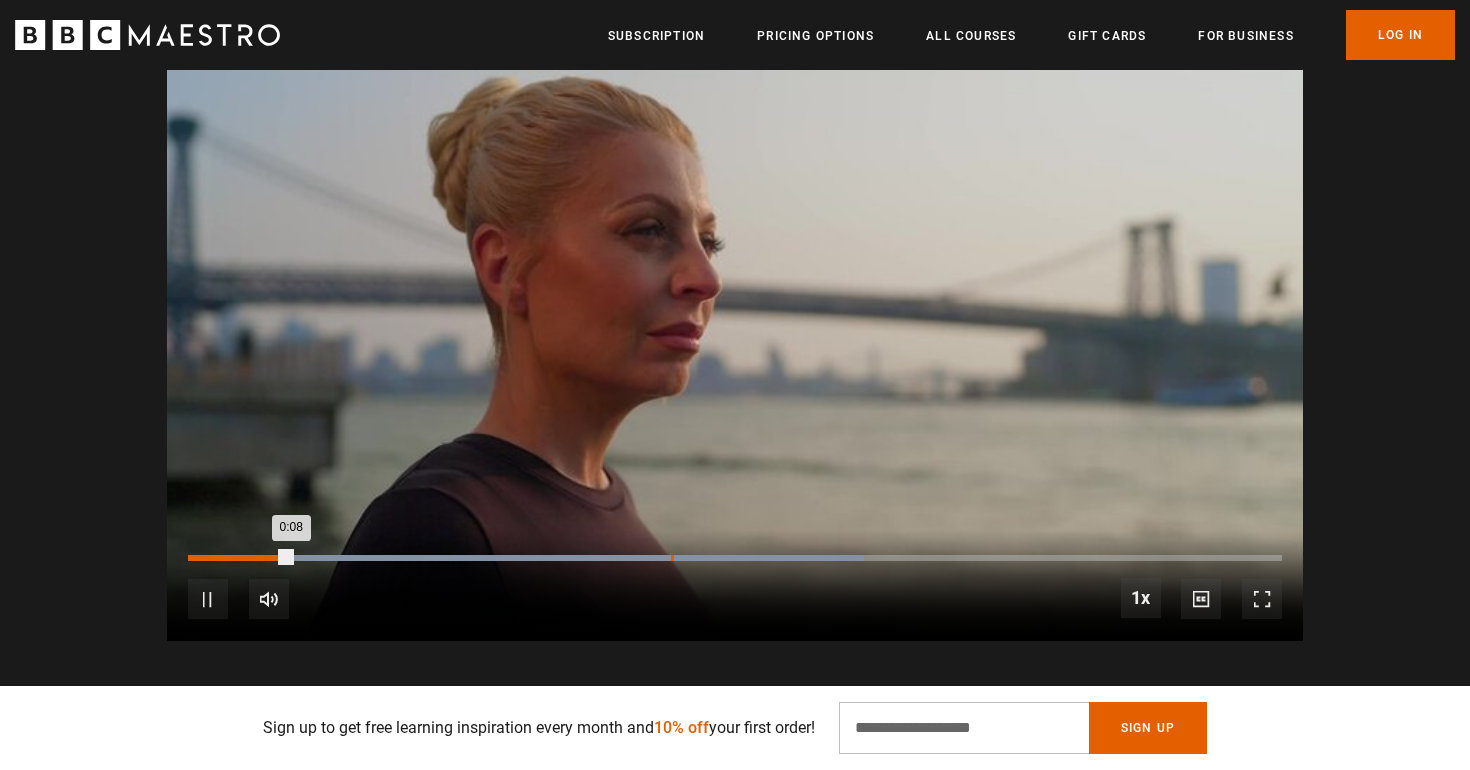 click on "0:39" at bounding box center [672, 558] 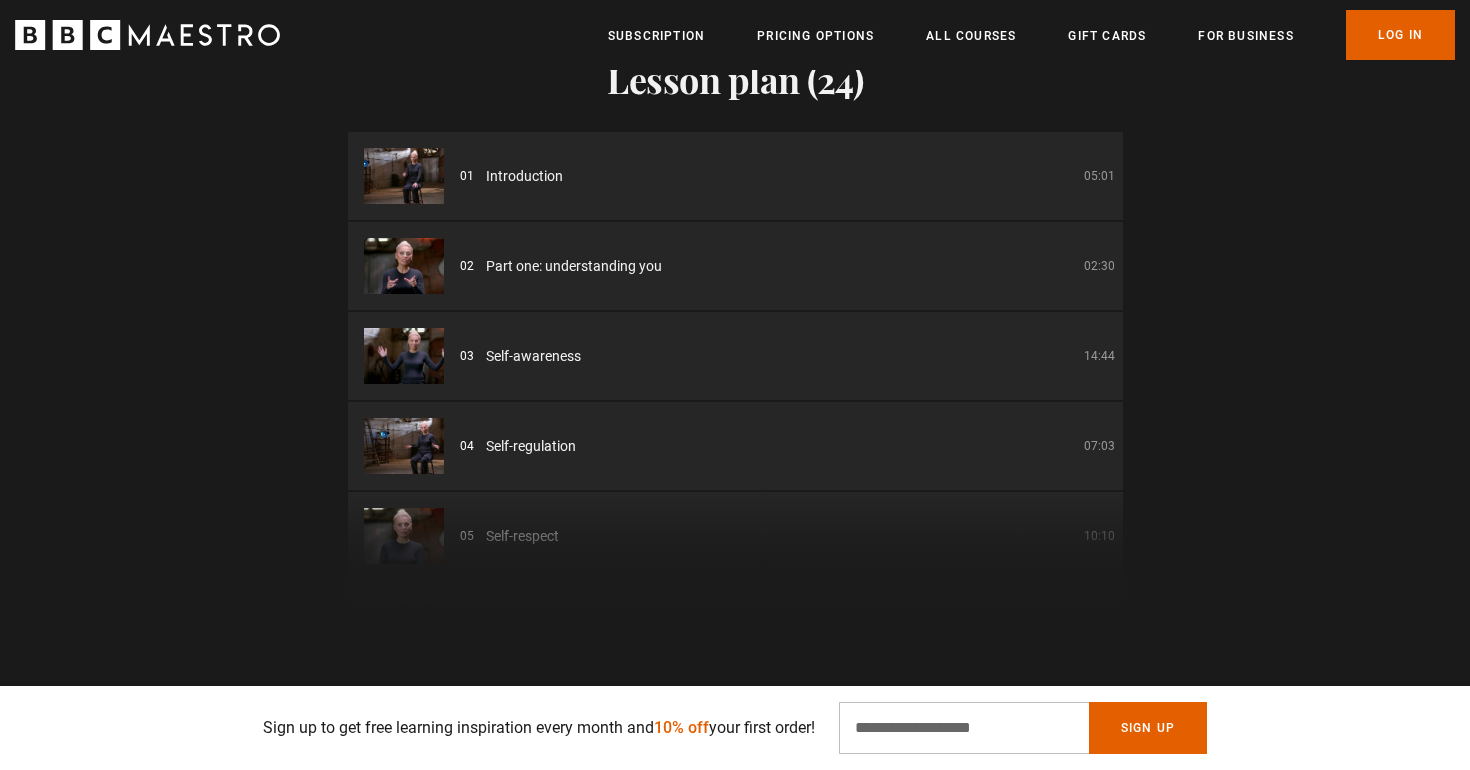 click on "01
Introduction
05:01" at bounding box center [735, 176] 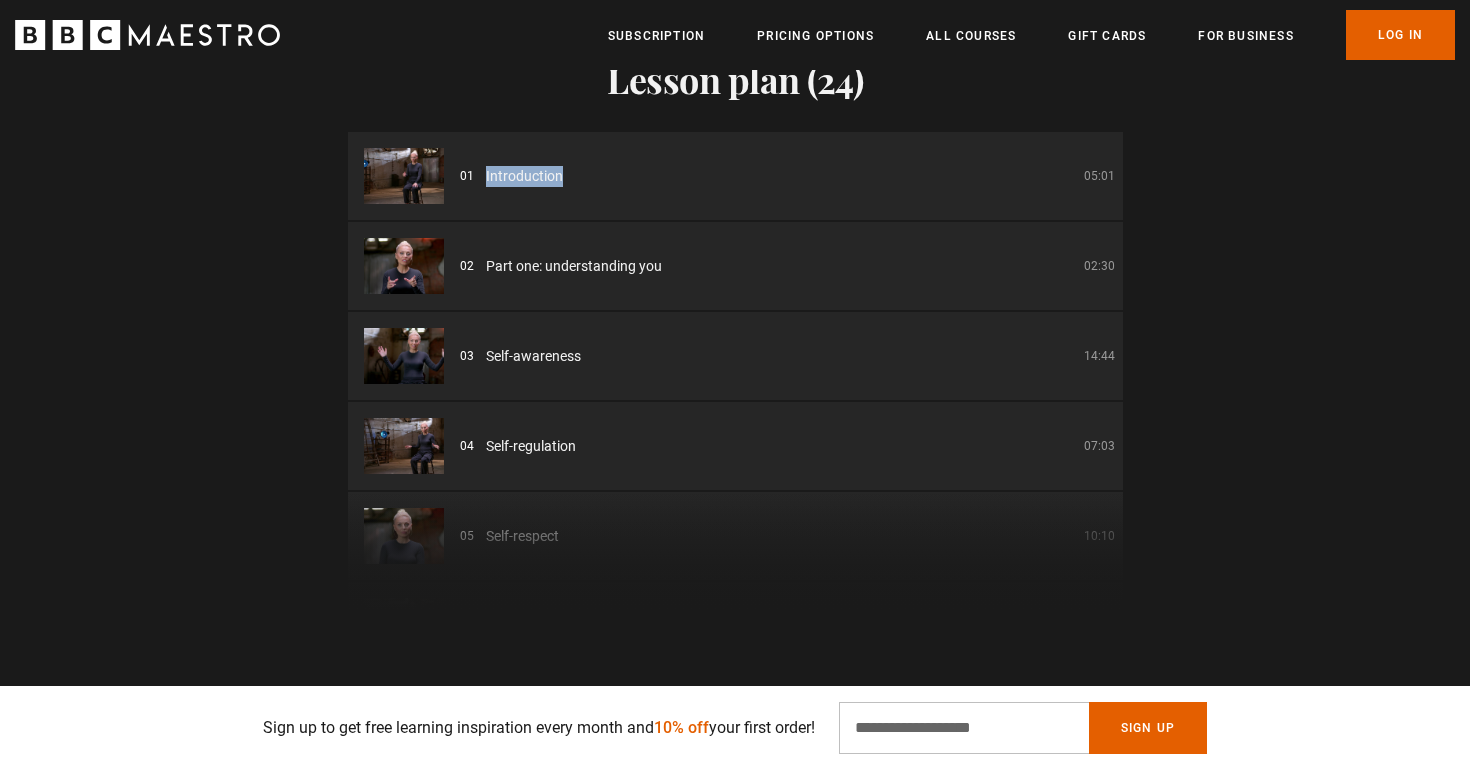 click on "01
Introduction
05:01" at bounding box center (735, 176) 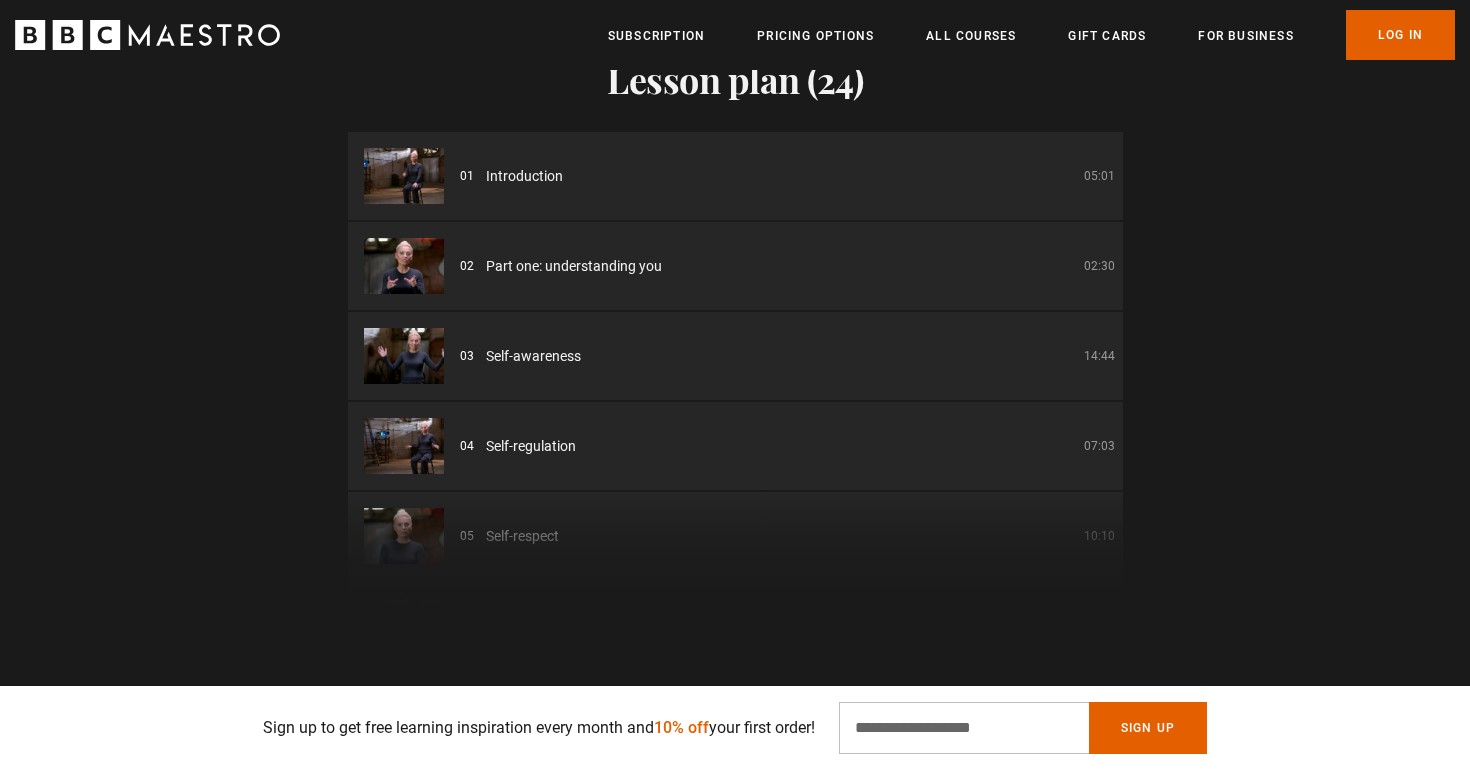 click on "01
Introduction
05:01" at bounding box center [787, 176] 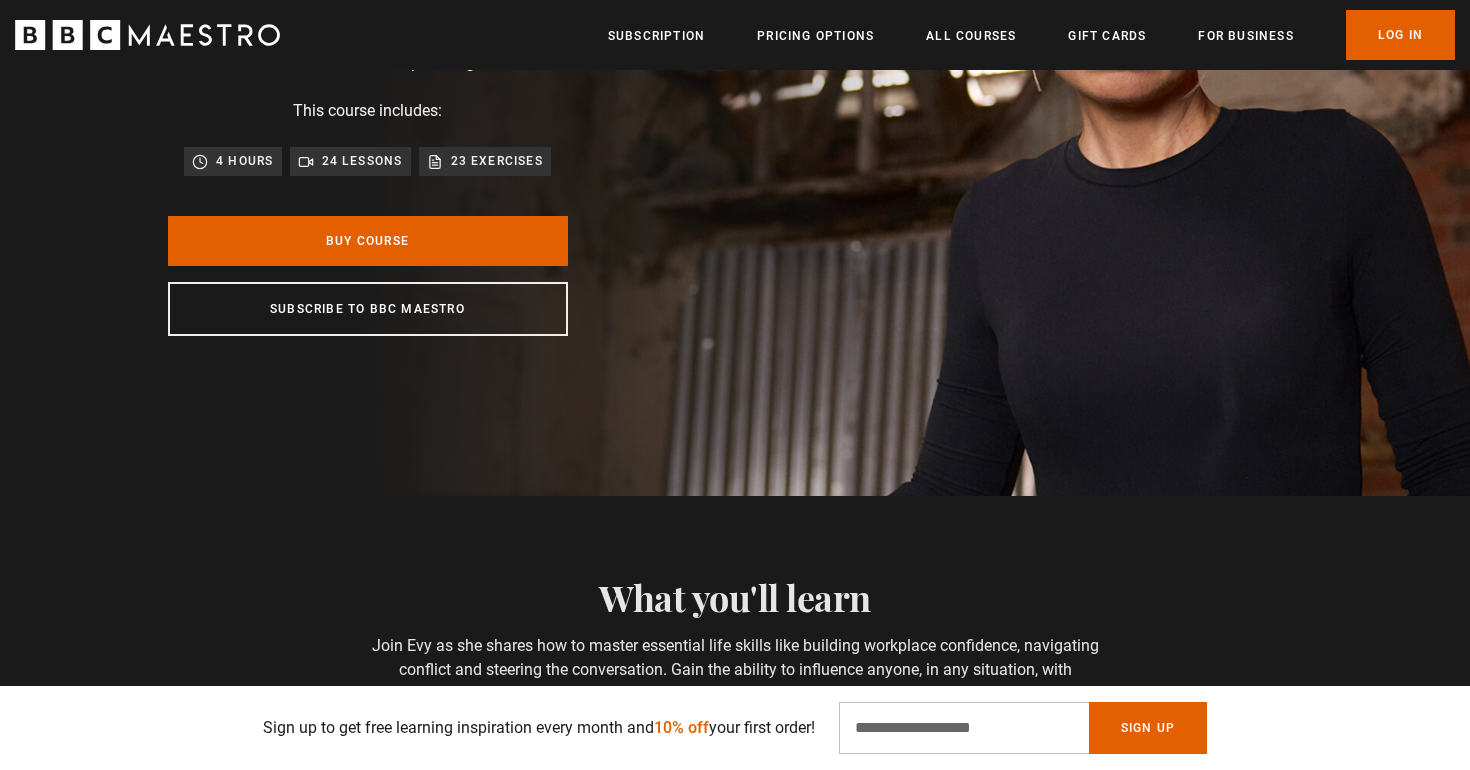 click on "24 lessons" at bounding box center [362, 161] 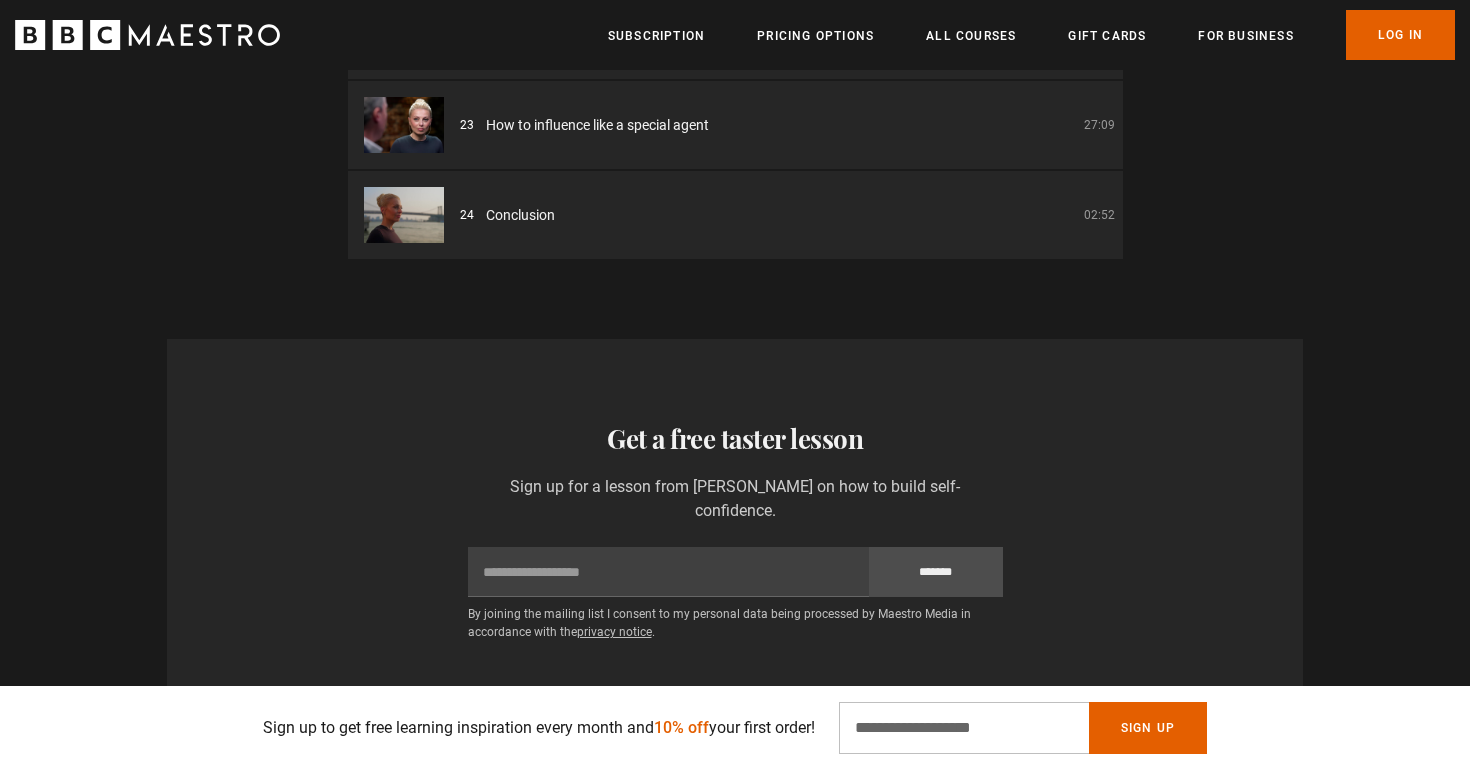 scroll, scrollTop: 3135, scrollLeft: 0, axis: vertical 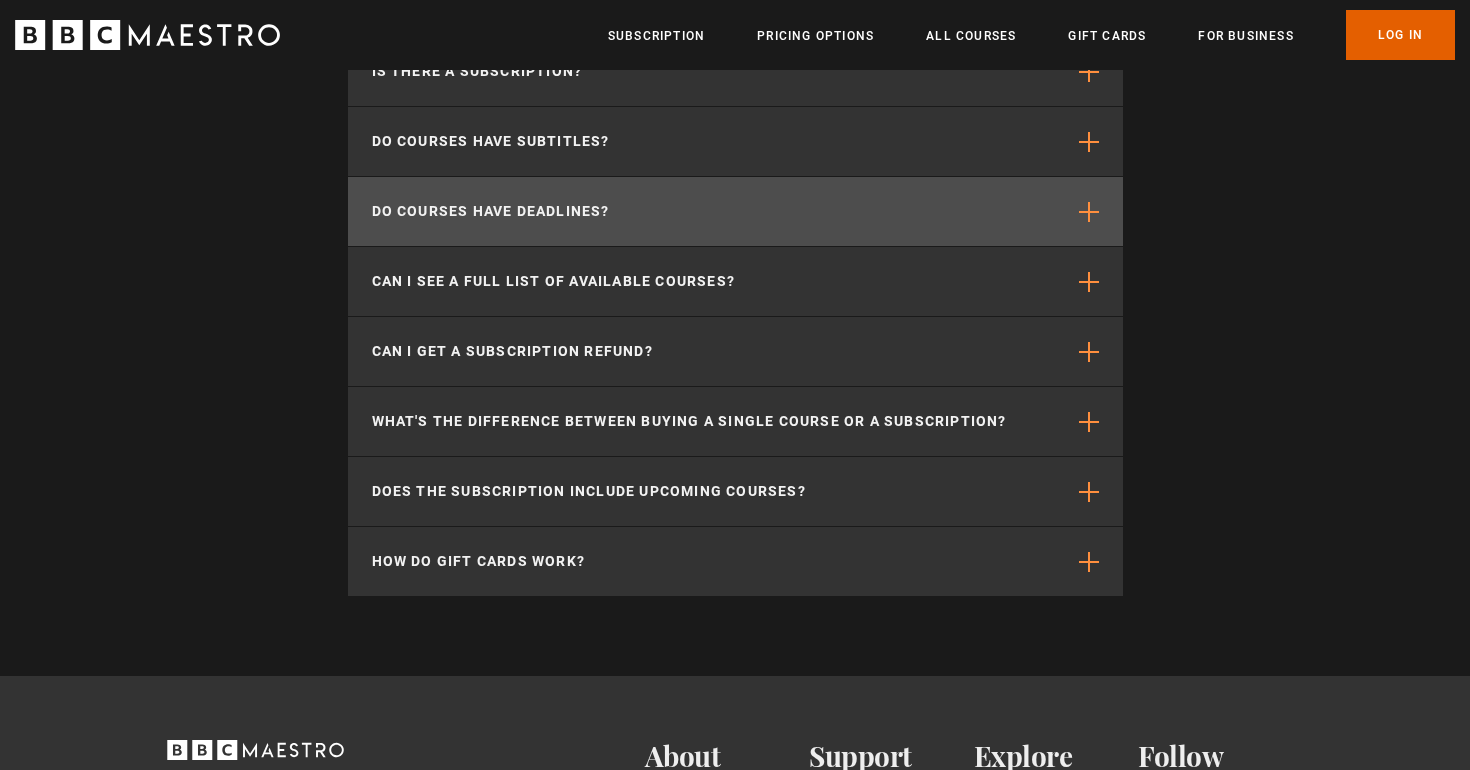click on "Do courses have deadlines?" at bounding box center (735, 211) 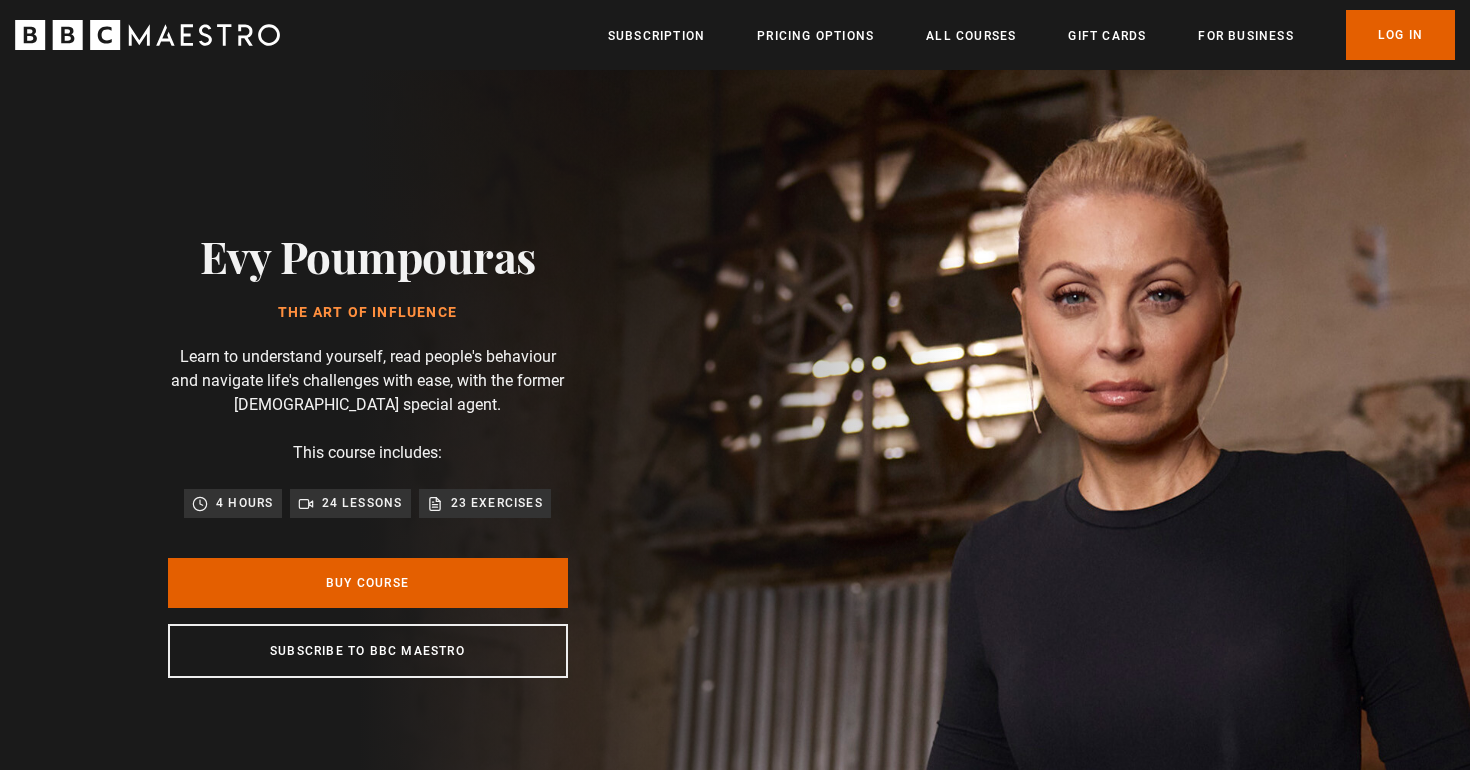 scroll, scrollTop: 0, scrollLeft: 0, axis: both 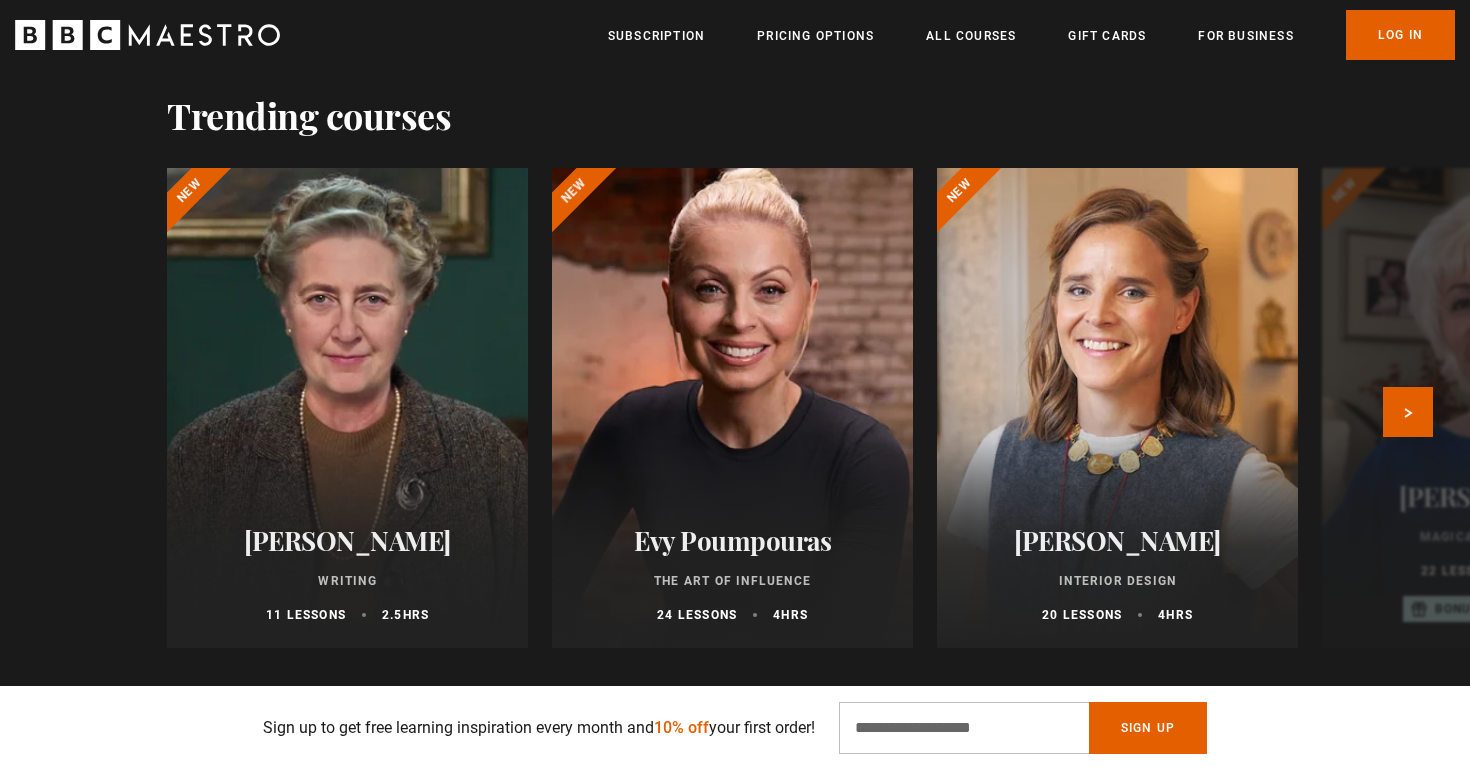 click at bounding box center (732, 408) 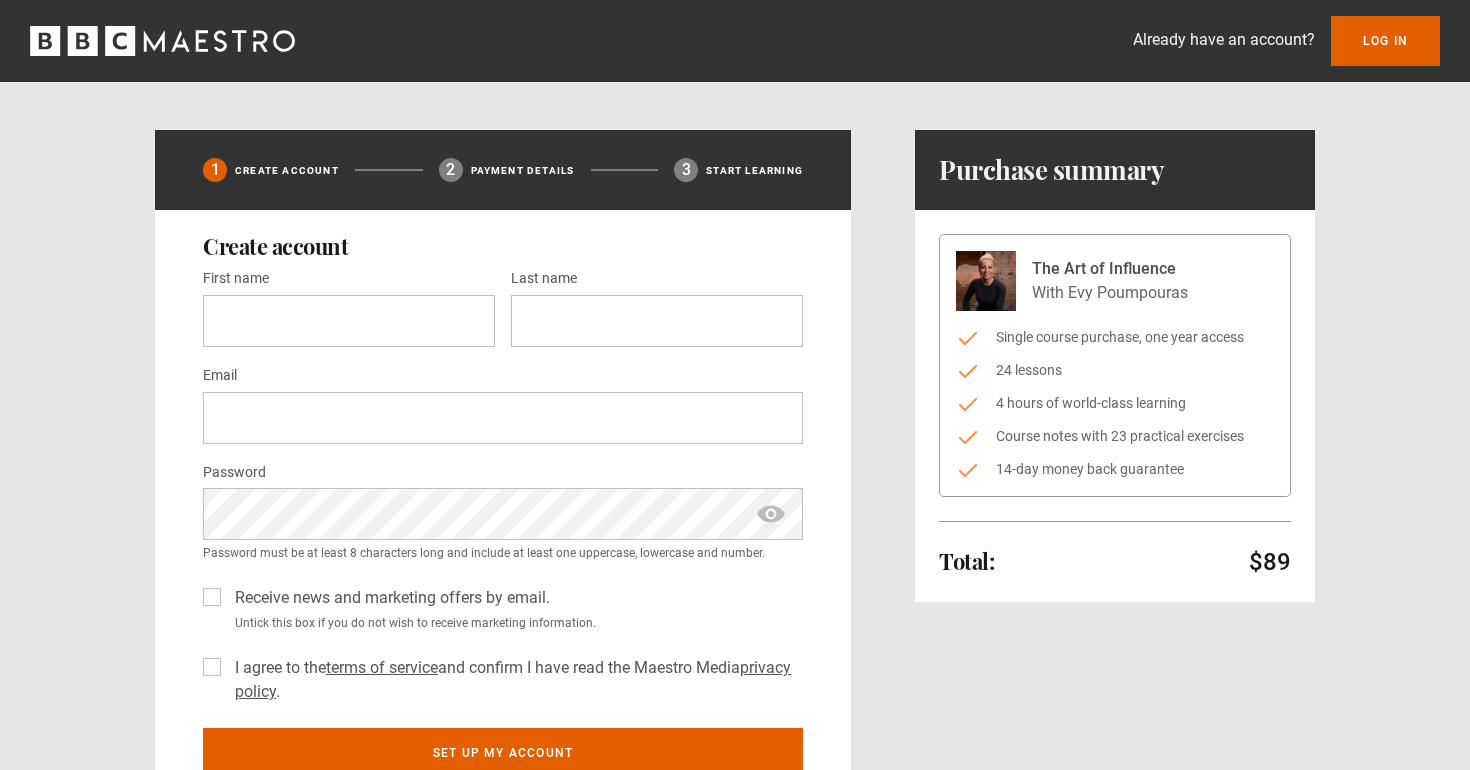 scroll, scrollTop: 0, scrollLeft: 0, axis: both 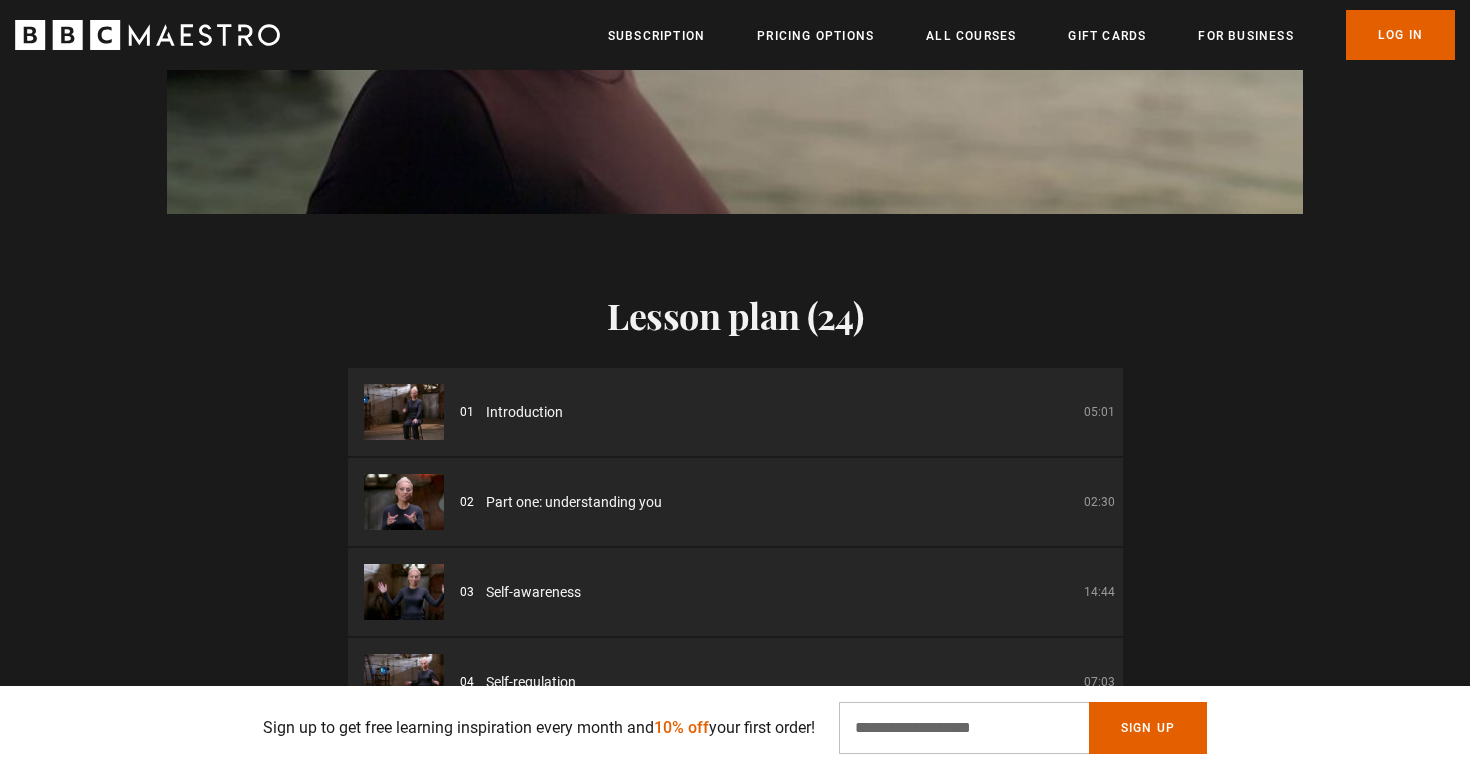 click at bounding box center [404, 412] 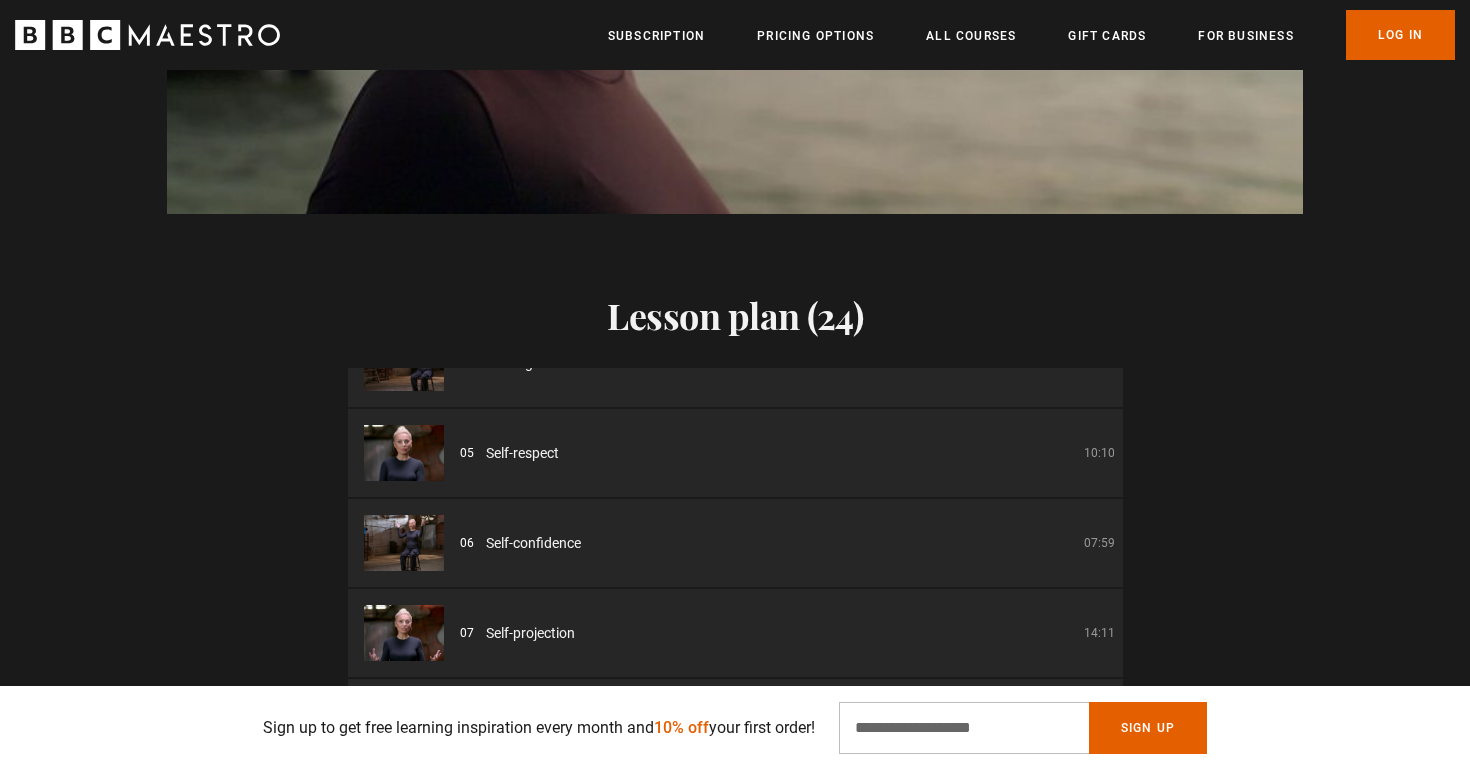 scroll, scrollTop: 414, scrollLeft: 0, axis: vertical 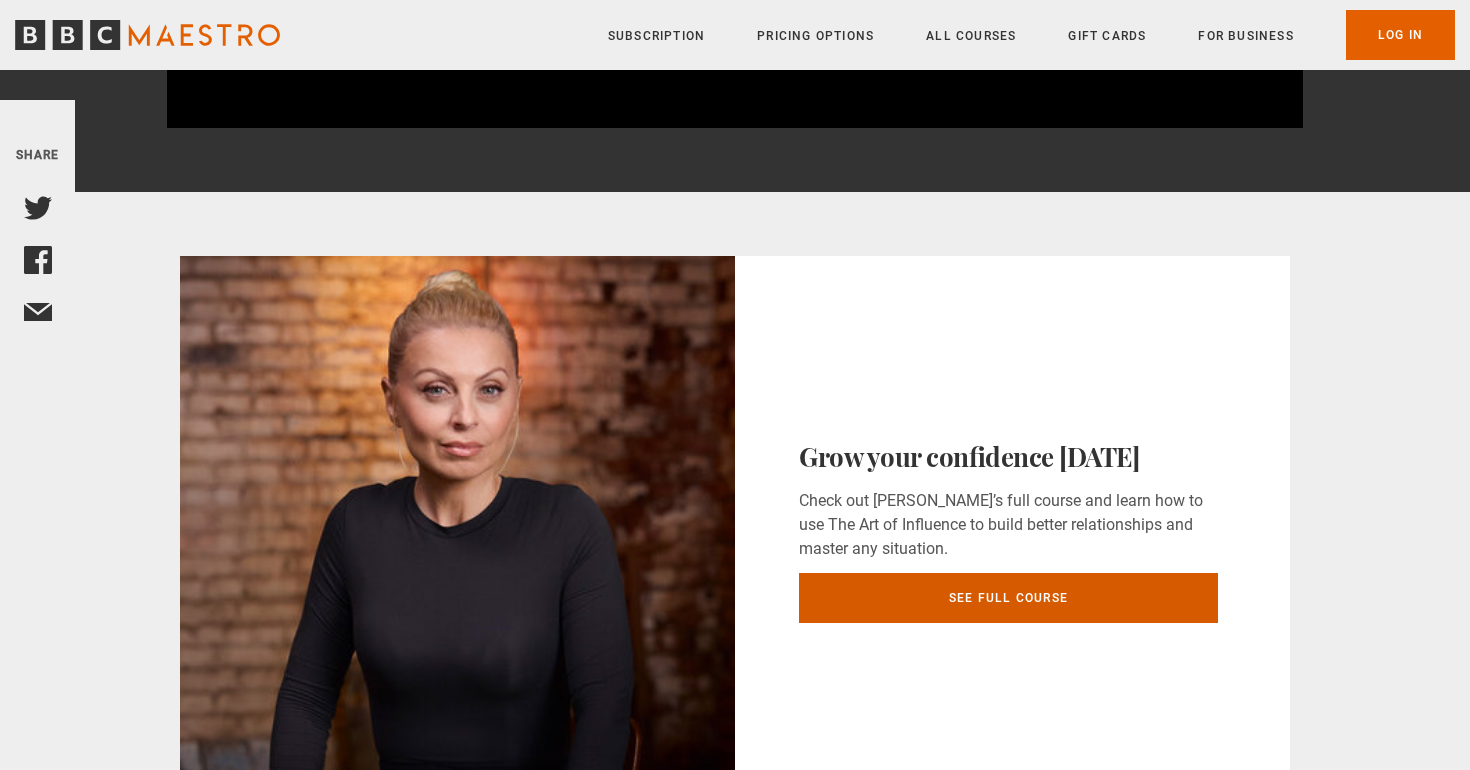click on "See full course" at bounding box center (1008, 598) 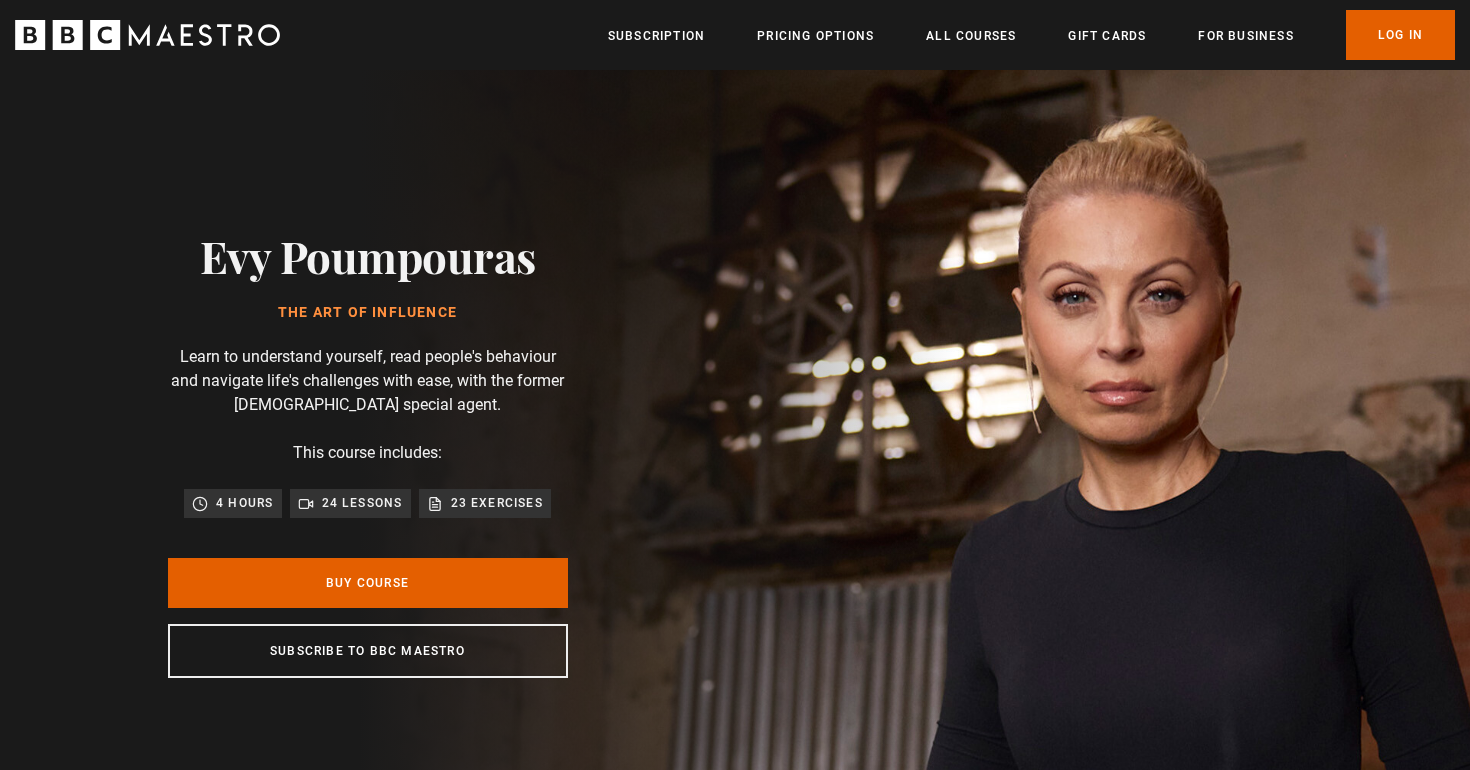 scroll, scrollTop: 0, scrollLeft: 0, axis: both 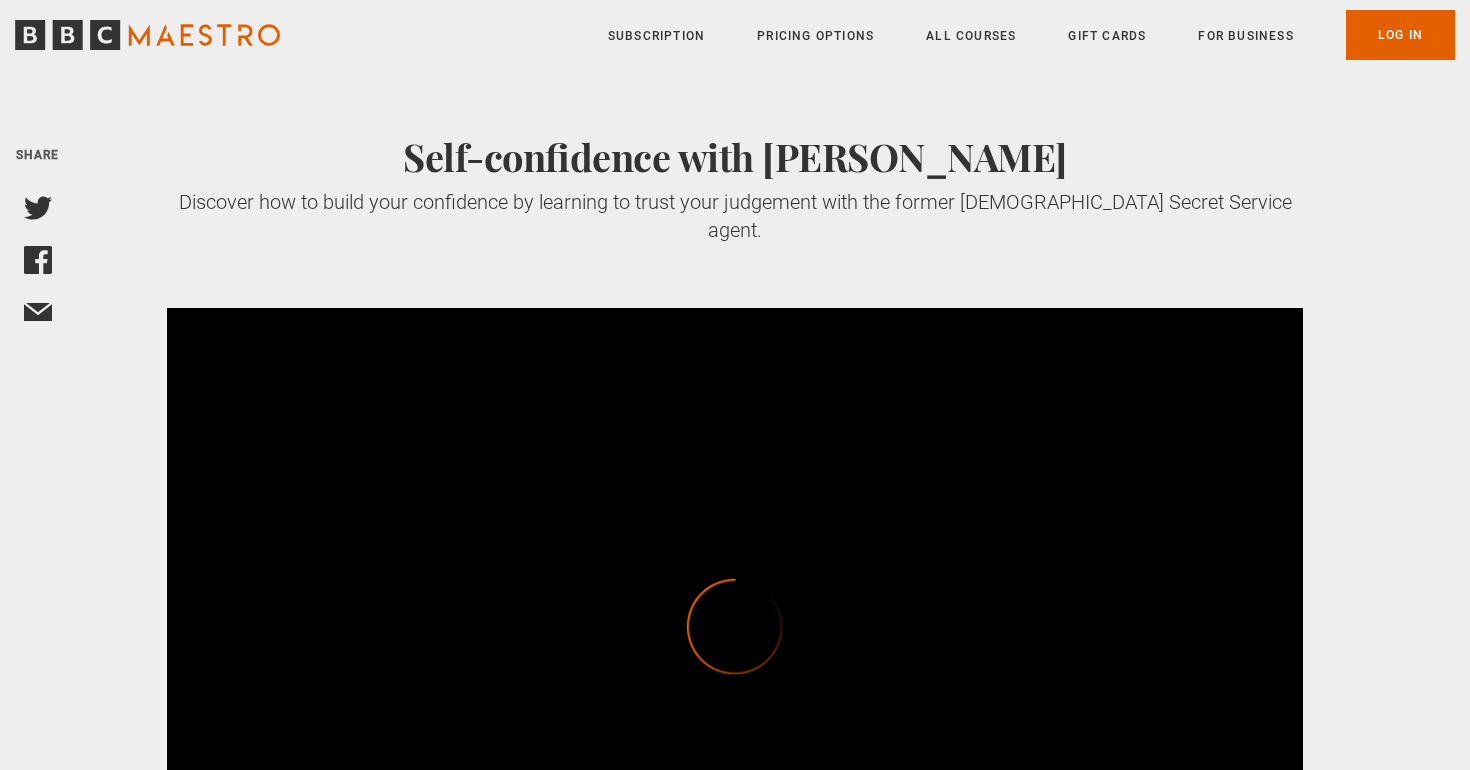 click at bounding box center (735, 627) 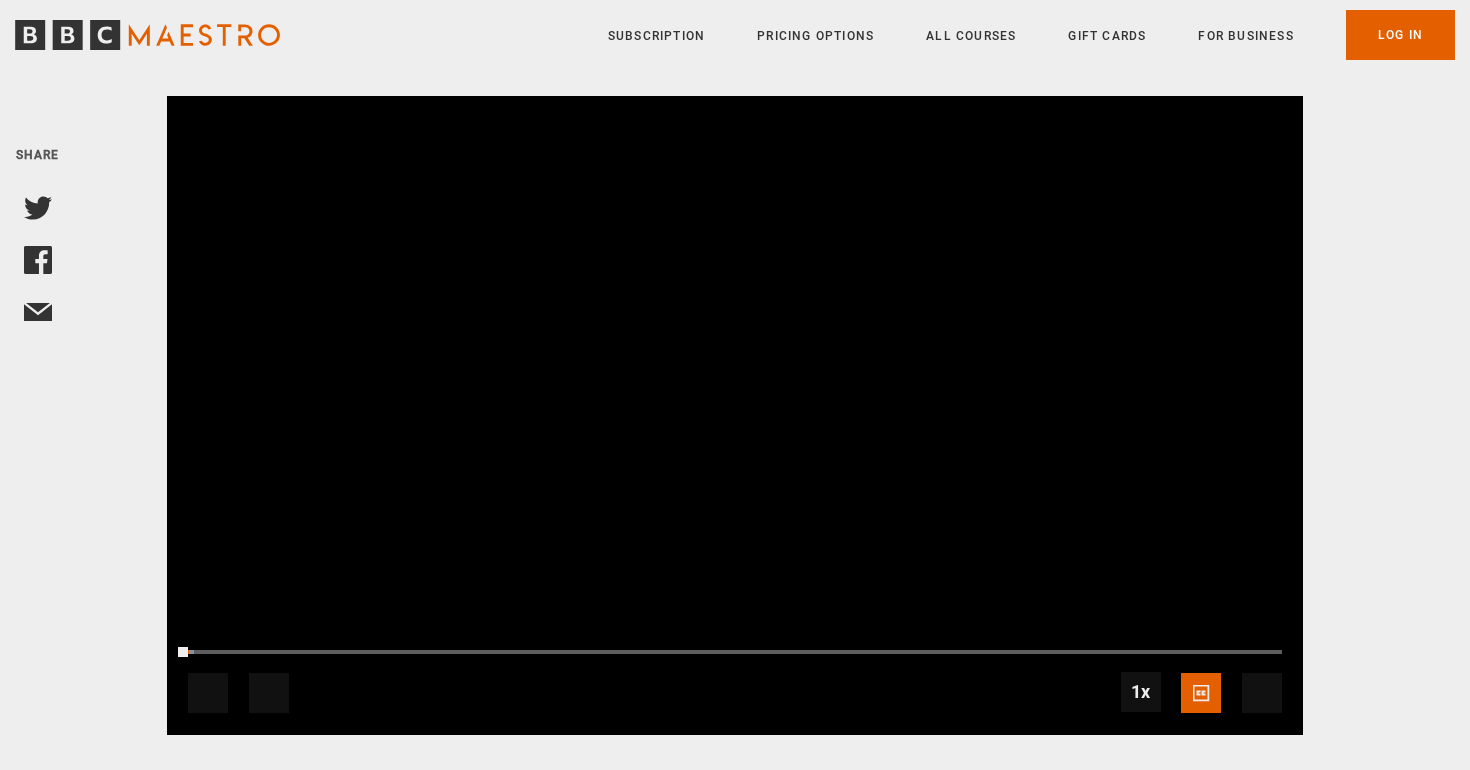 scroll, scrollTop: 358, scrollLeft: 0, axis: vertical 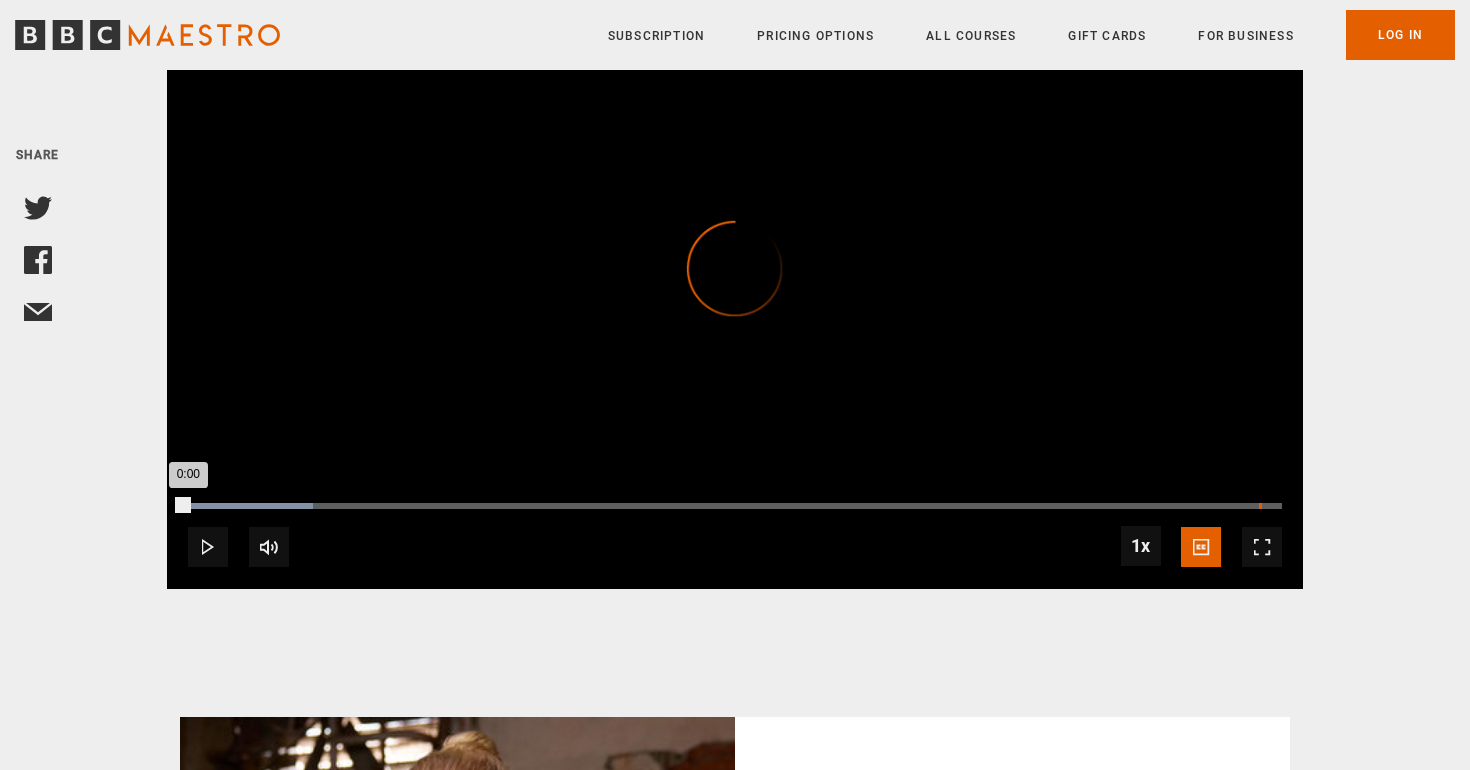 click on "7:49" at bounding box center [1260, 506] 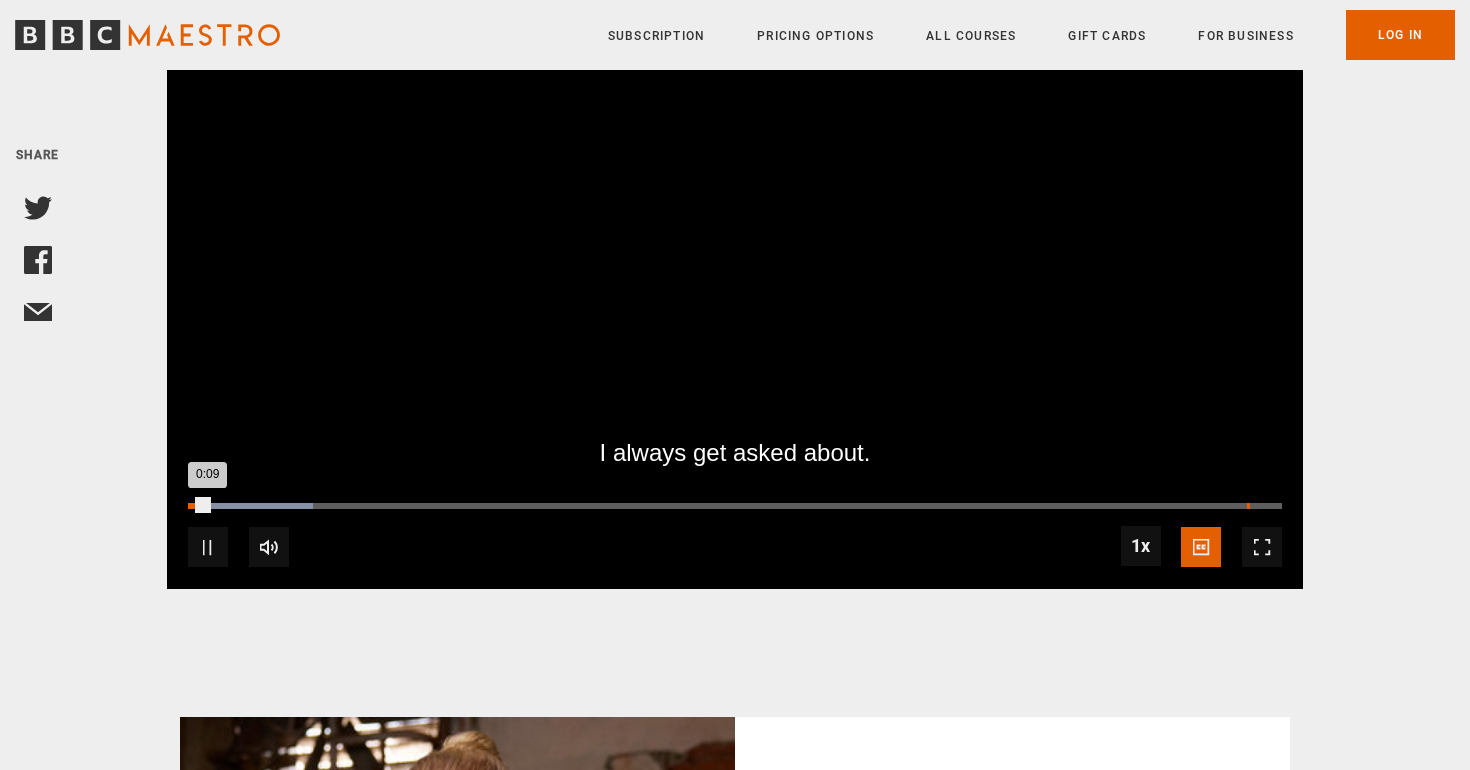 click on "Loaded :  11.46% 7:44 0:09" at bounding box center (735, 506) 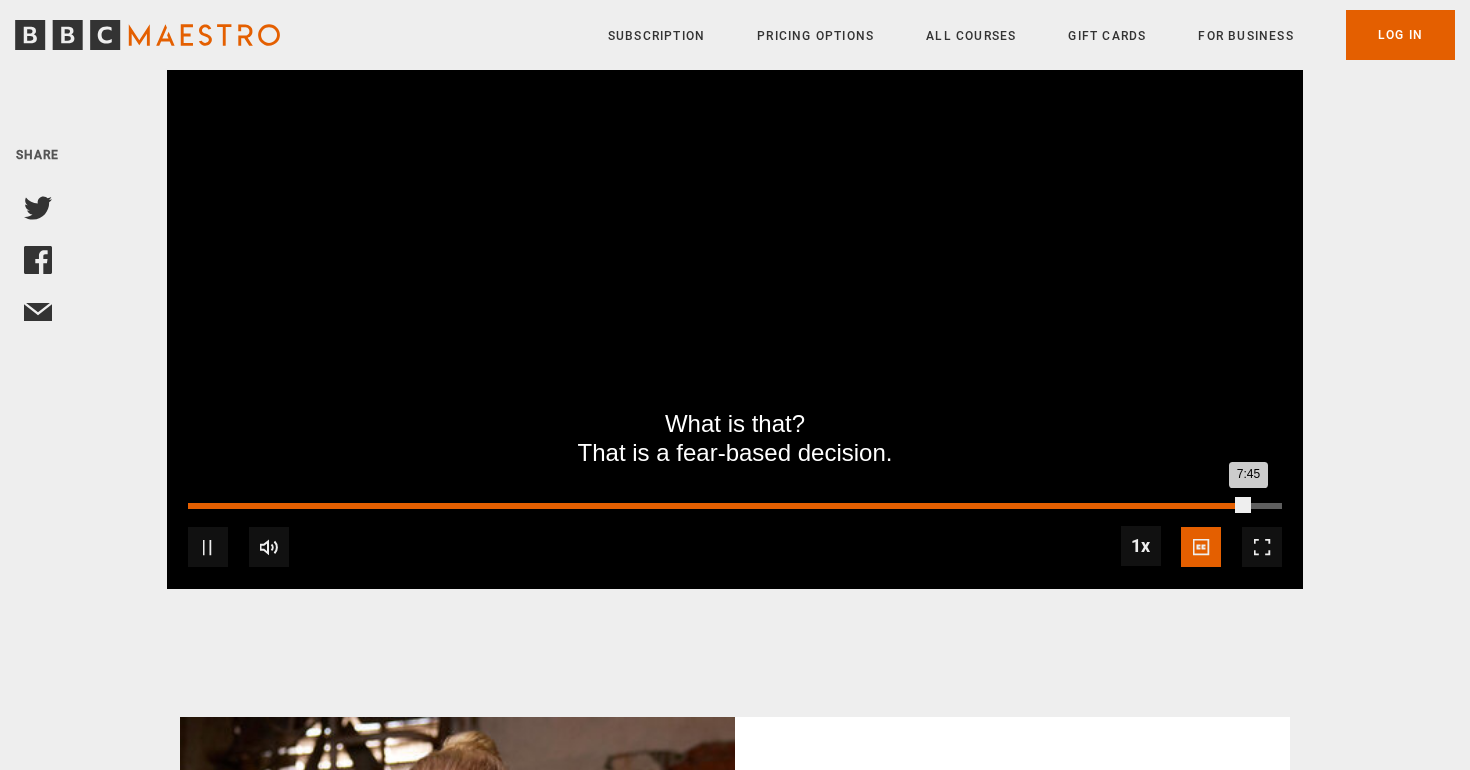 click on "Loaded :  12.49% 0:03 7:45" at bounding box center [735, 506] 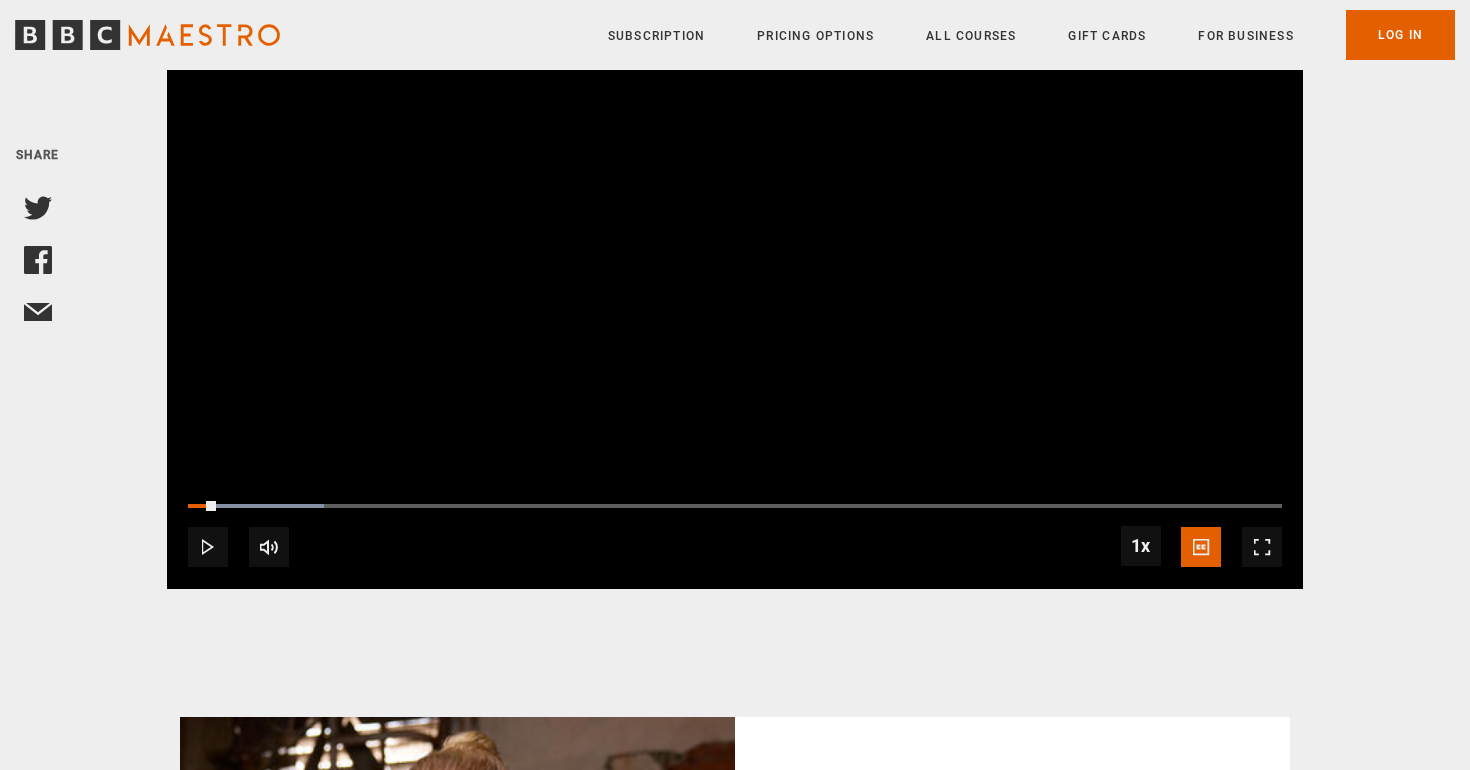 drag, startPoint x: 216, startPoint y: 478, endPoint x: 166, endPoint y: 478, distance: 50 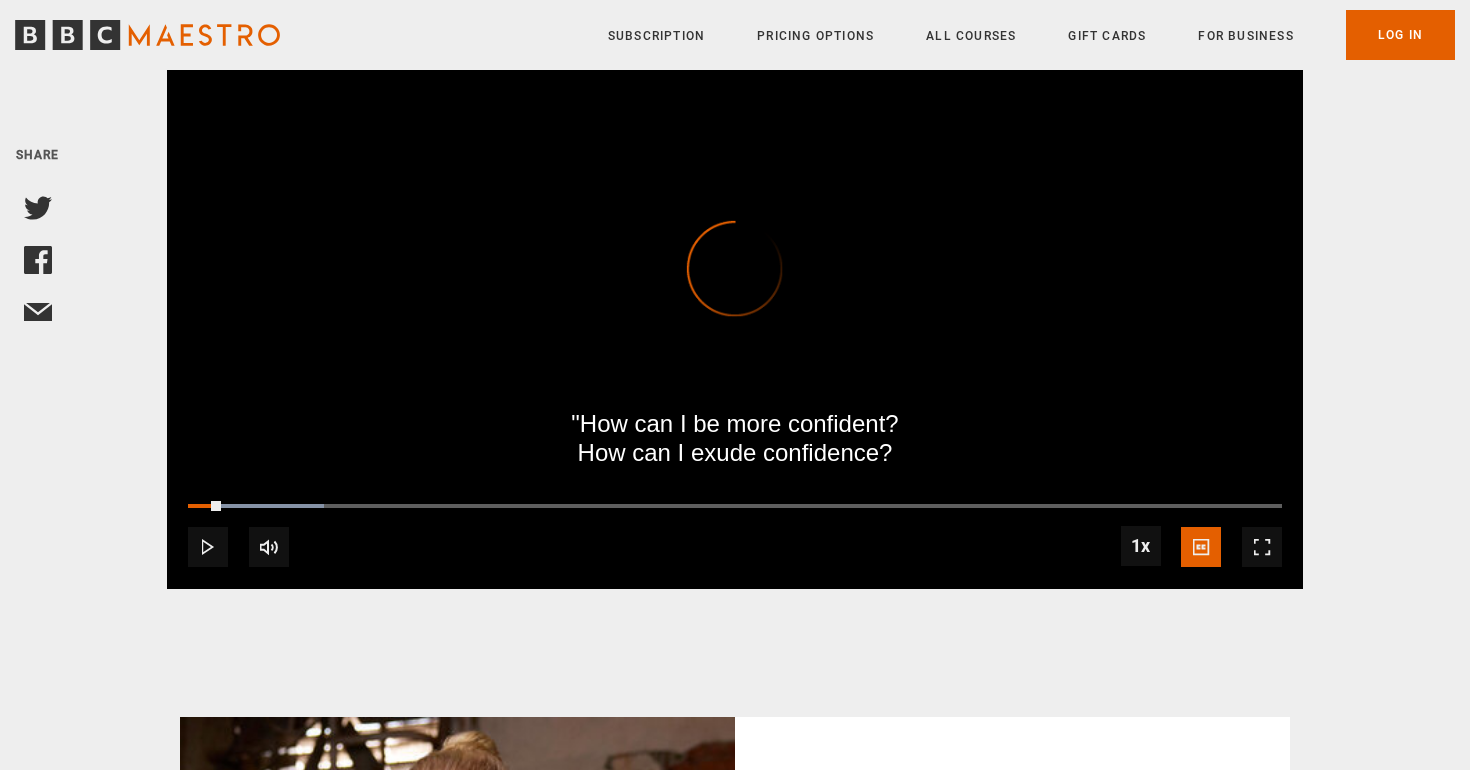 drag, startPoint x: 214, startPoint y: 481, endPoint x: 191, endPoint y: 481, distance: 23 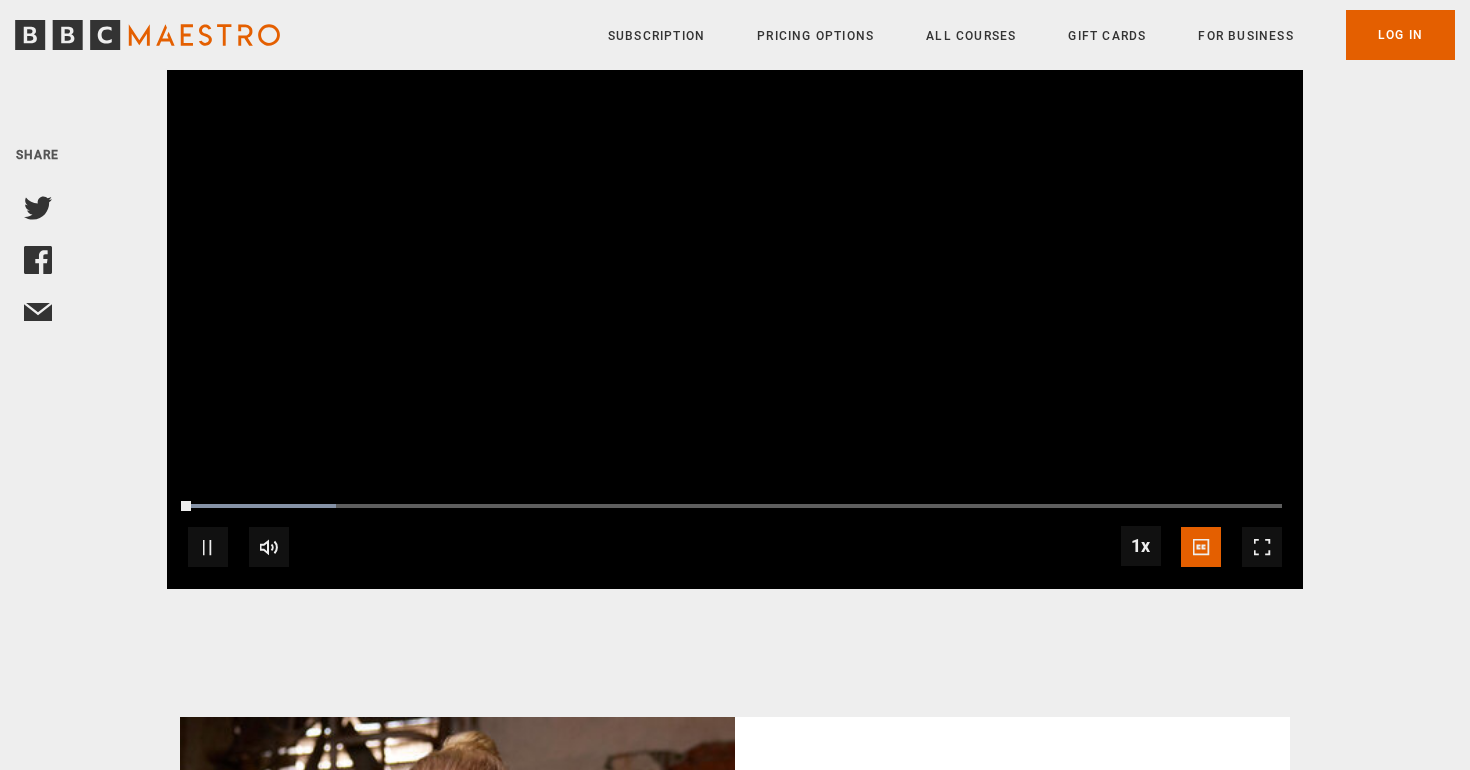 click at bounding box center [208, 547] 